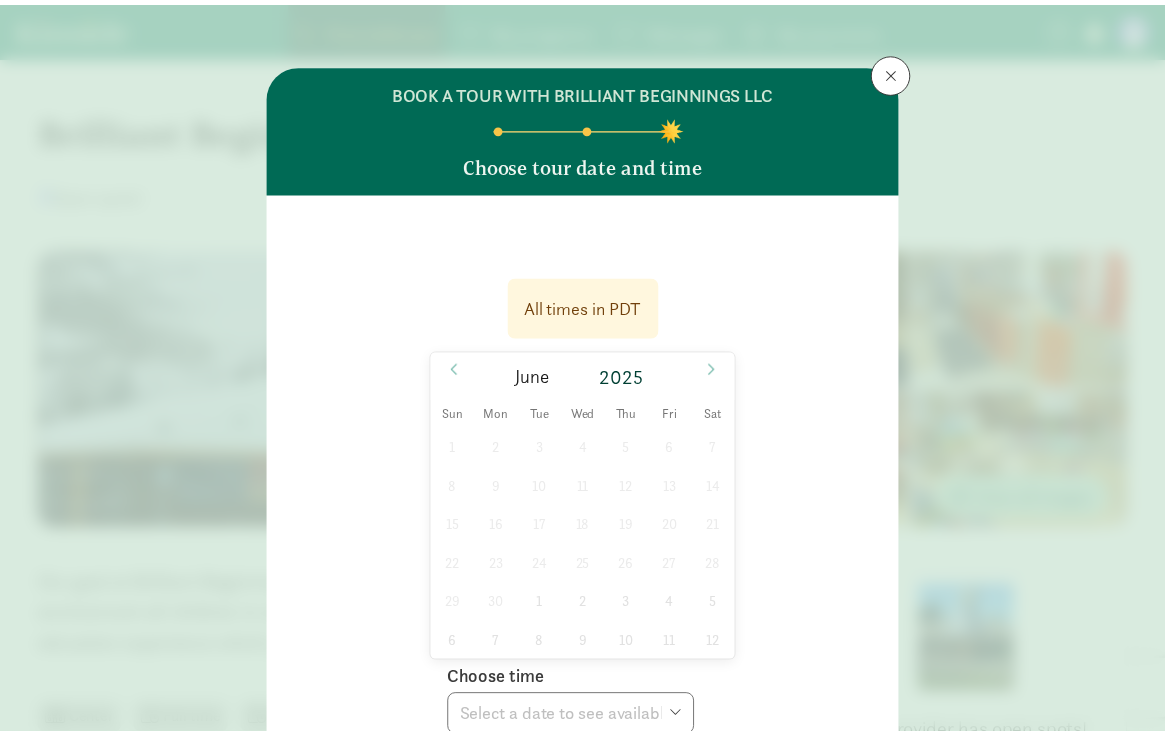 scroll, scrollTop: 485, scrollLeft: 0, axis: vertical 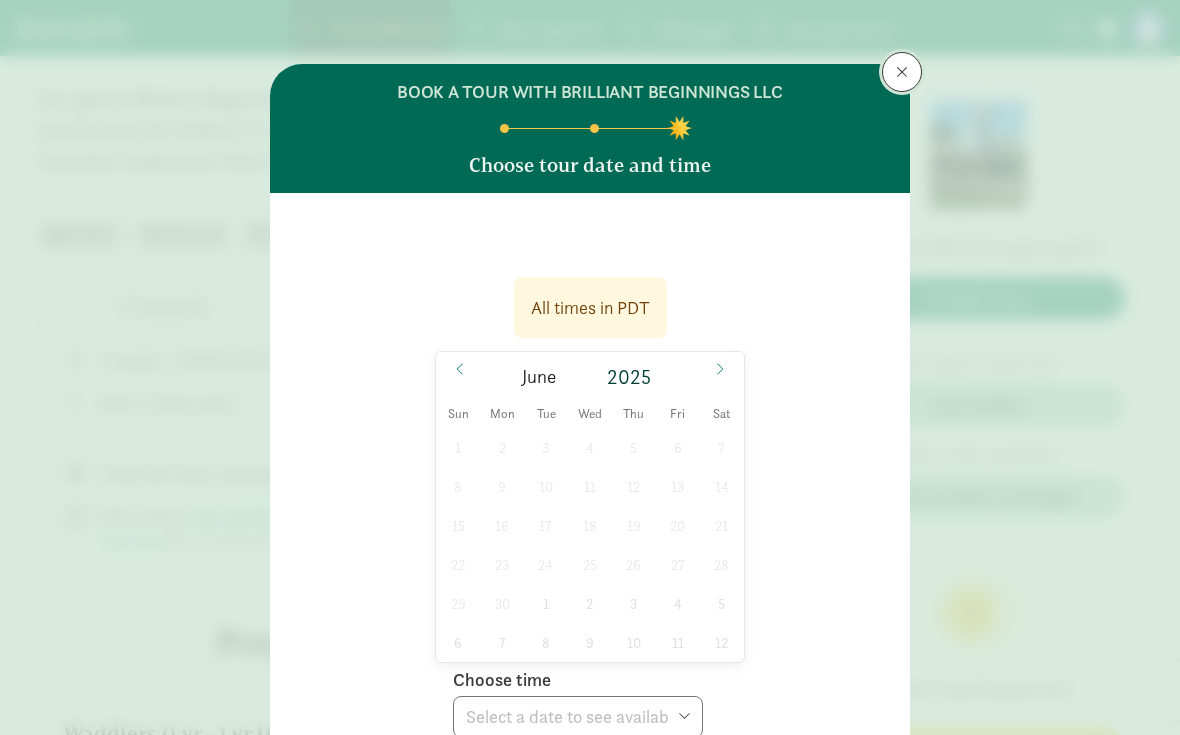 click at bounding box center (902, 72) 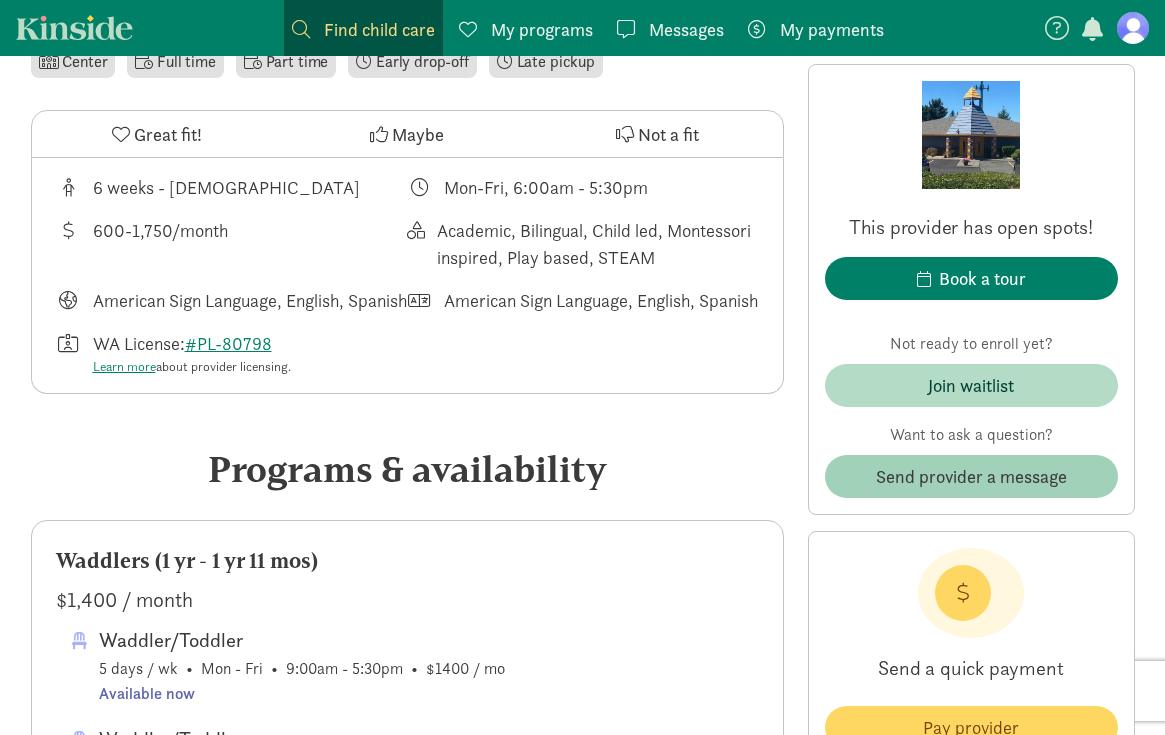scroll, scrollTop: 685, scrollLeft: 0, axis: vertical 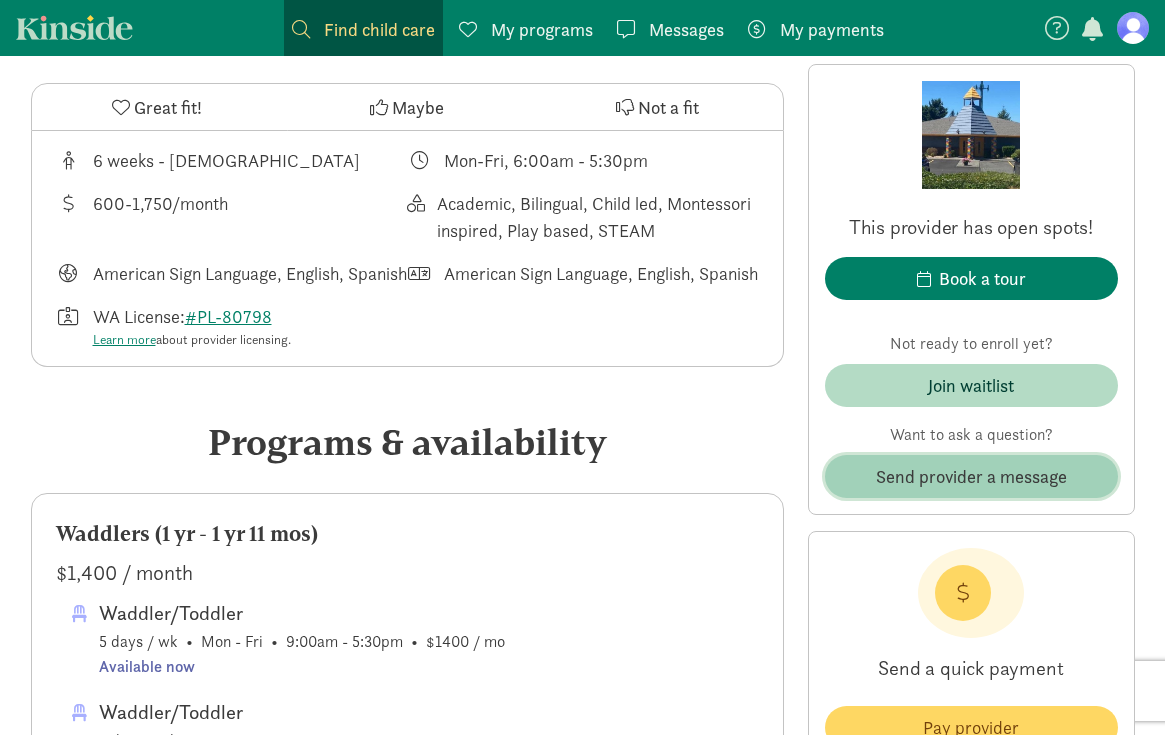 click on "Send provider a message" at bounding box center (971, 476) 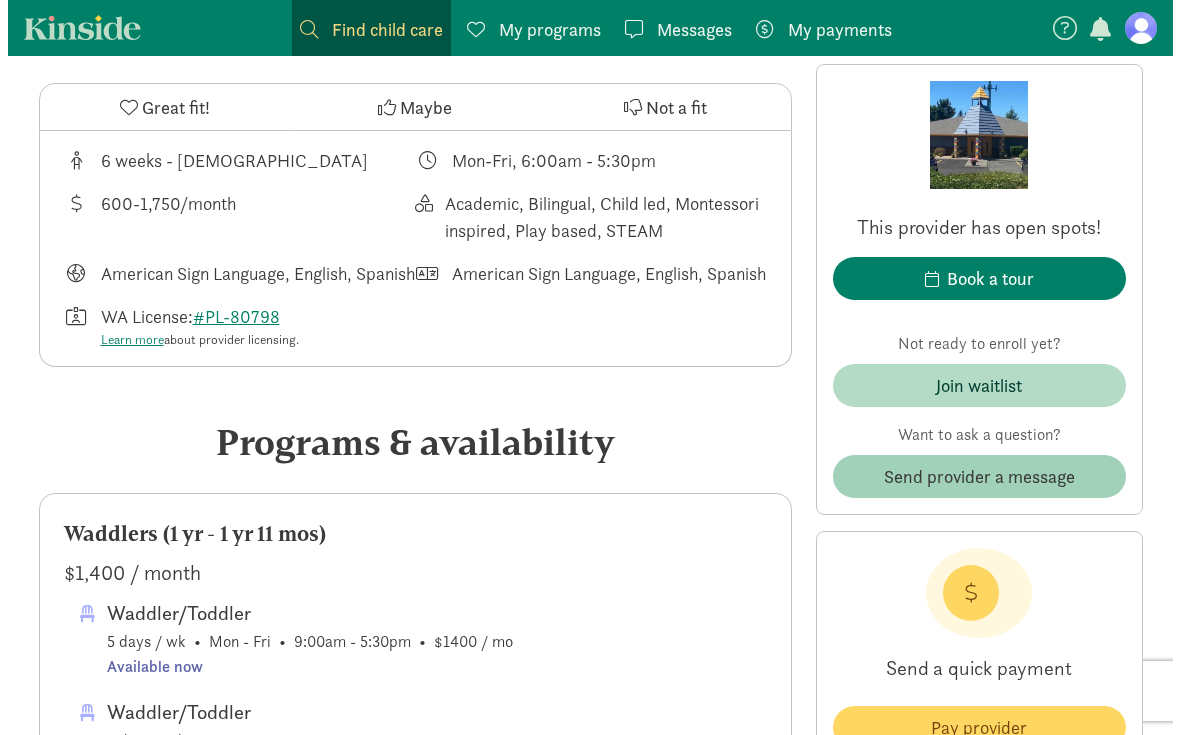 scroll, scrollTop: 0, scrollLeft: 0, axis: both 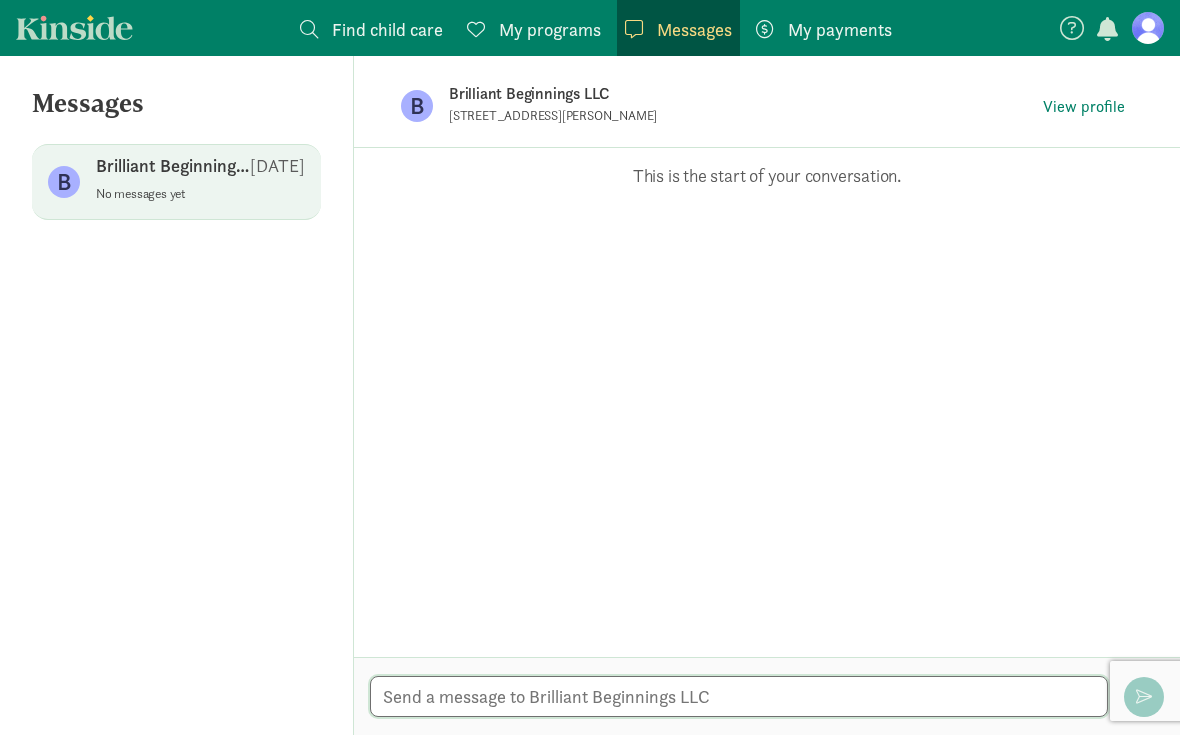 click at bounding box center [739, 696] 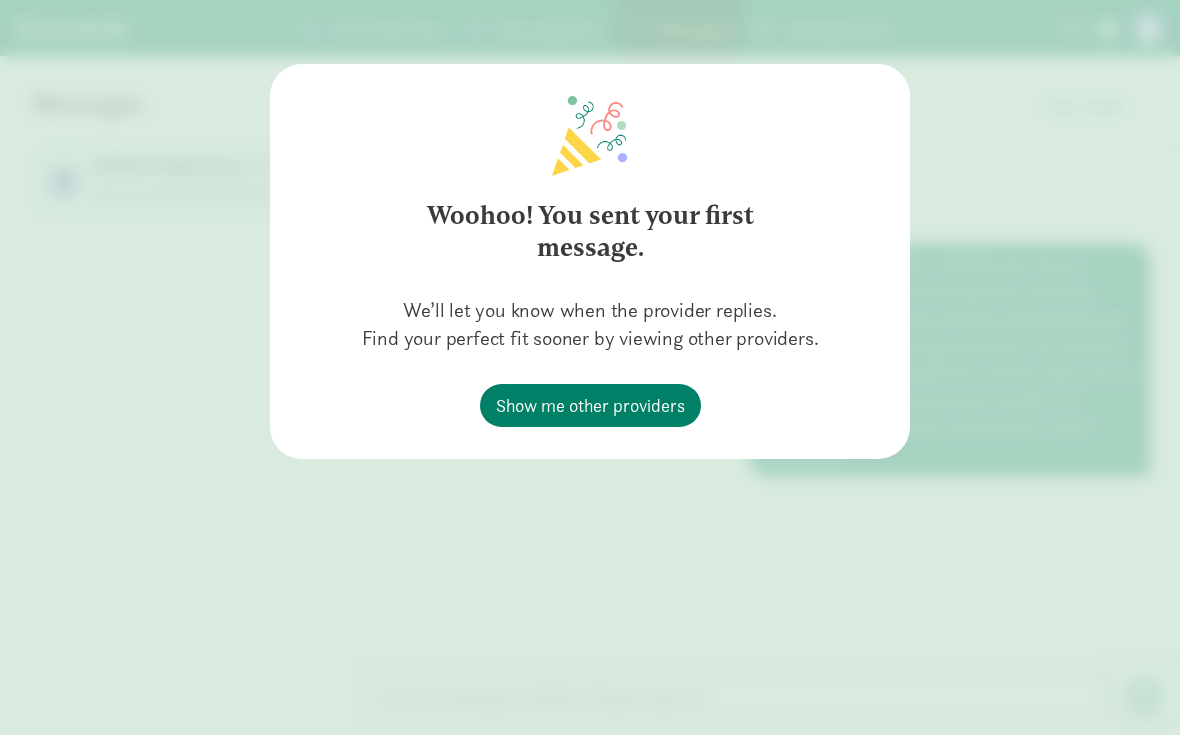 click on "Woohoo! You sent your first message.
We’ll let you know when the provider replies.
Find your perfect fit sooner by viewing other providers.
Show me other providers" 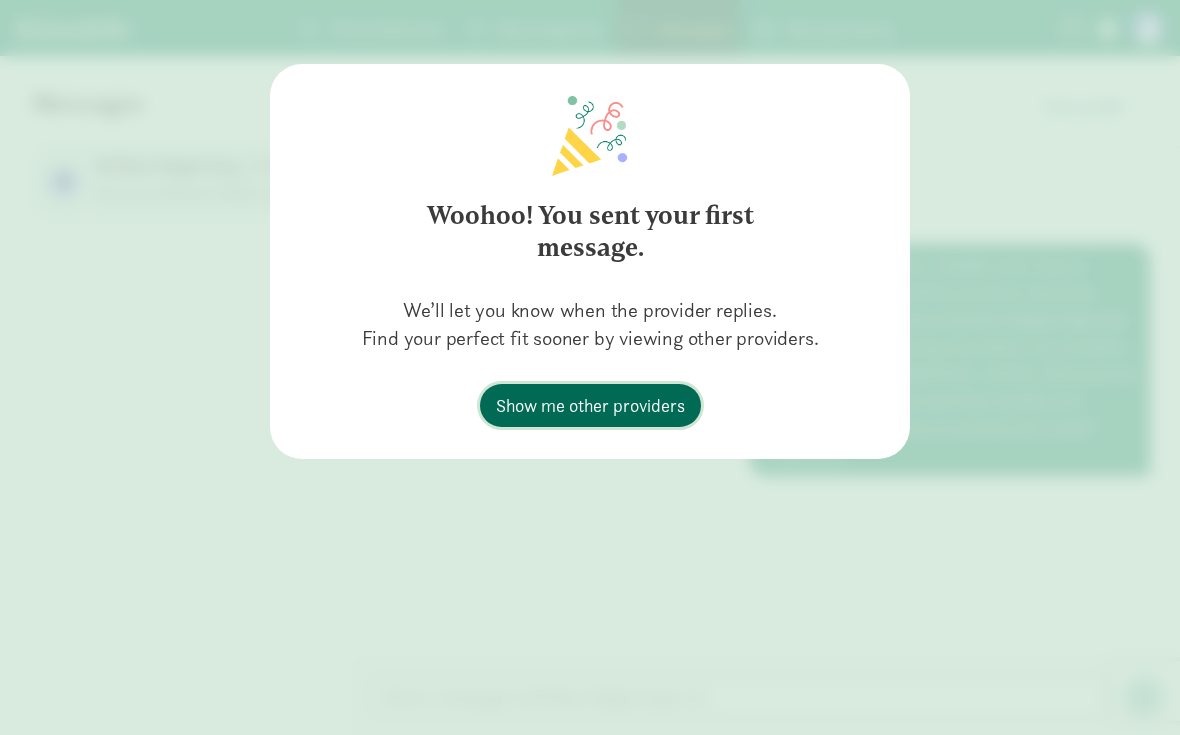 click on "Show me other providers" at bounding box center [590, 405] 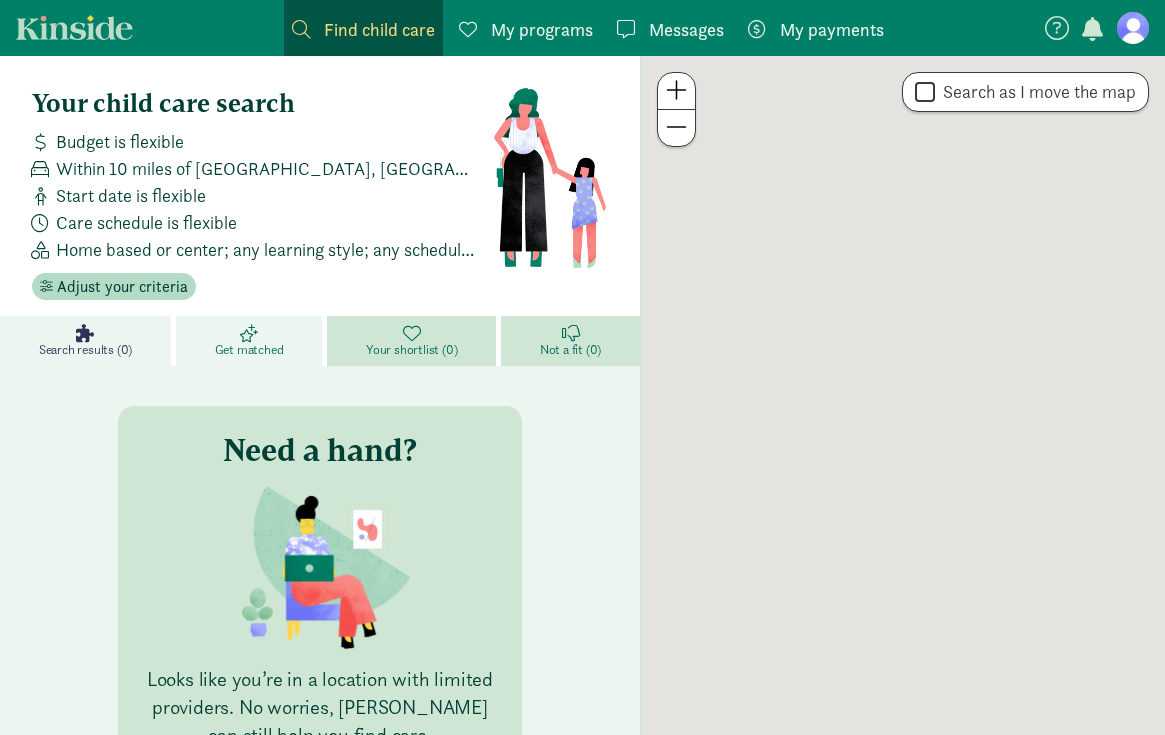 scroll, scrollTop: 0, scrollLeft: 0, axis: both 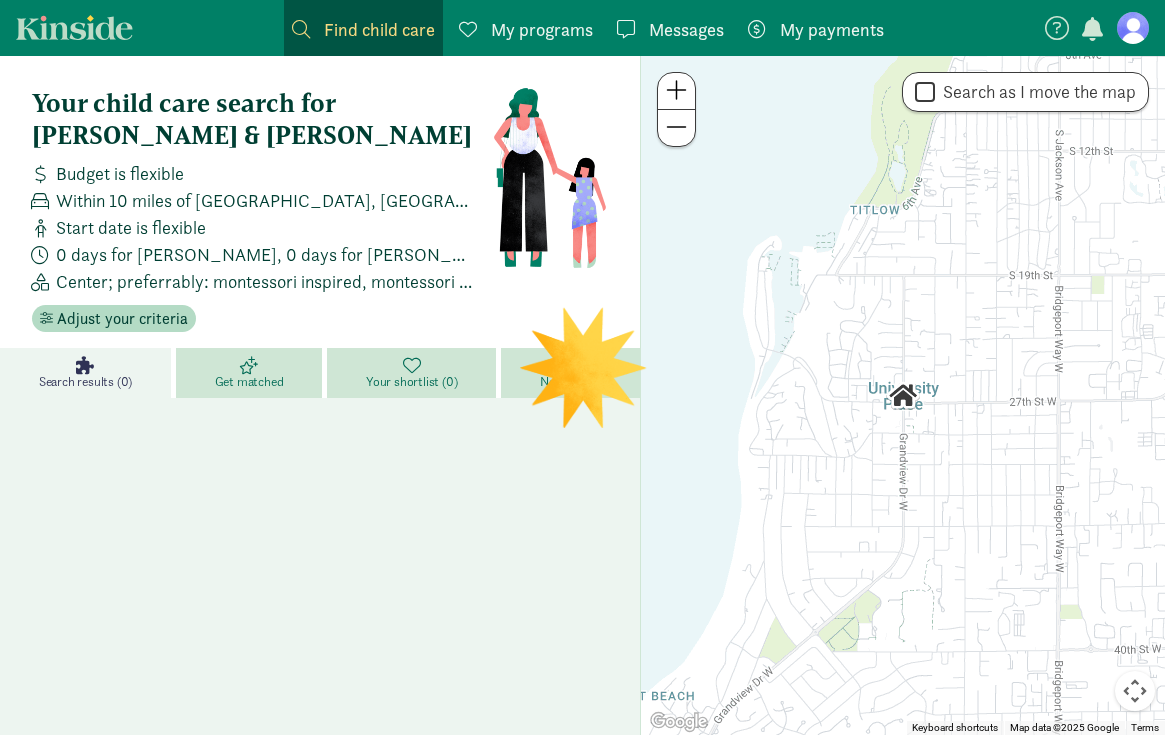 click on "My programs
Programs" 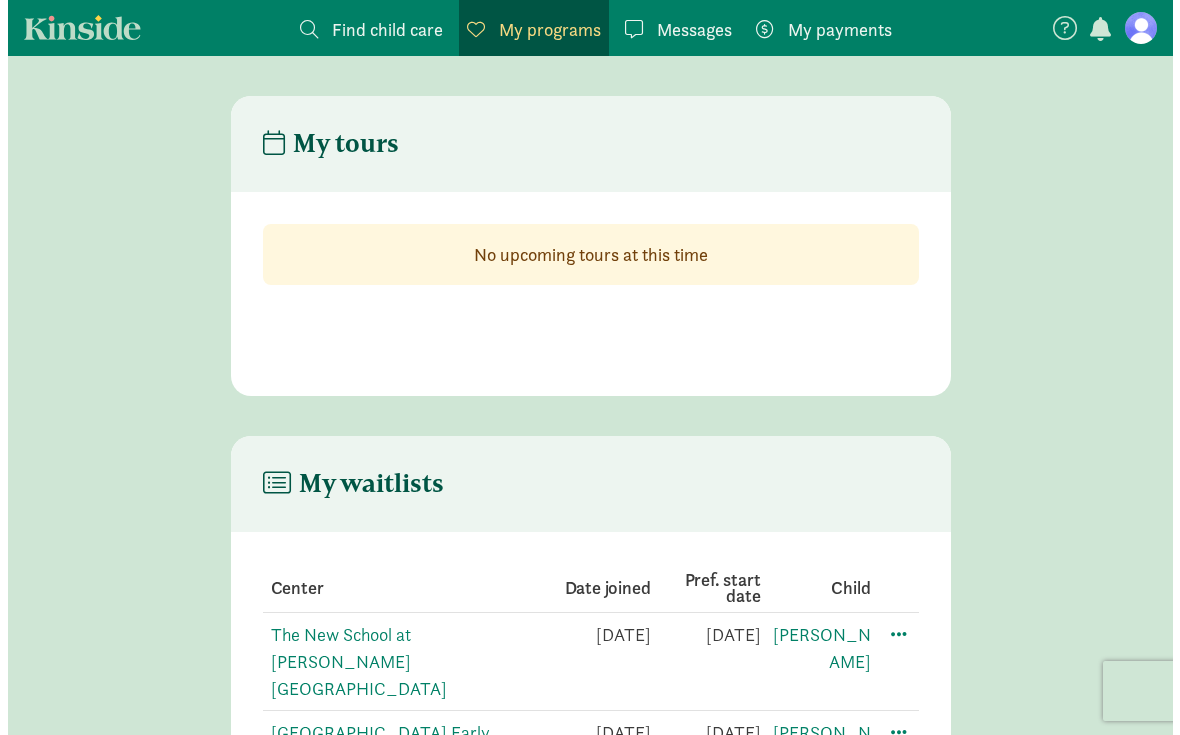 scroll, scrollTop: 136, scrollLeft: 0, axis: vertical 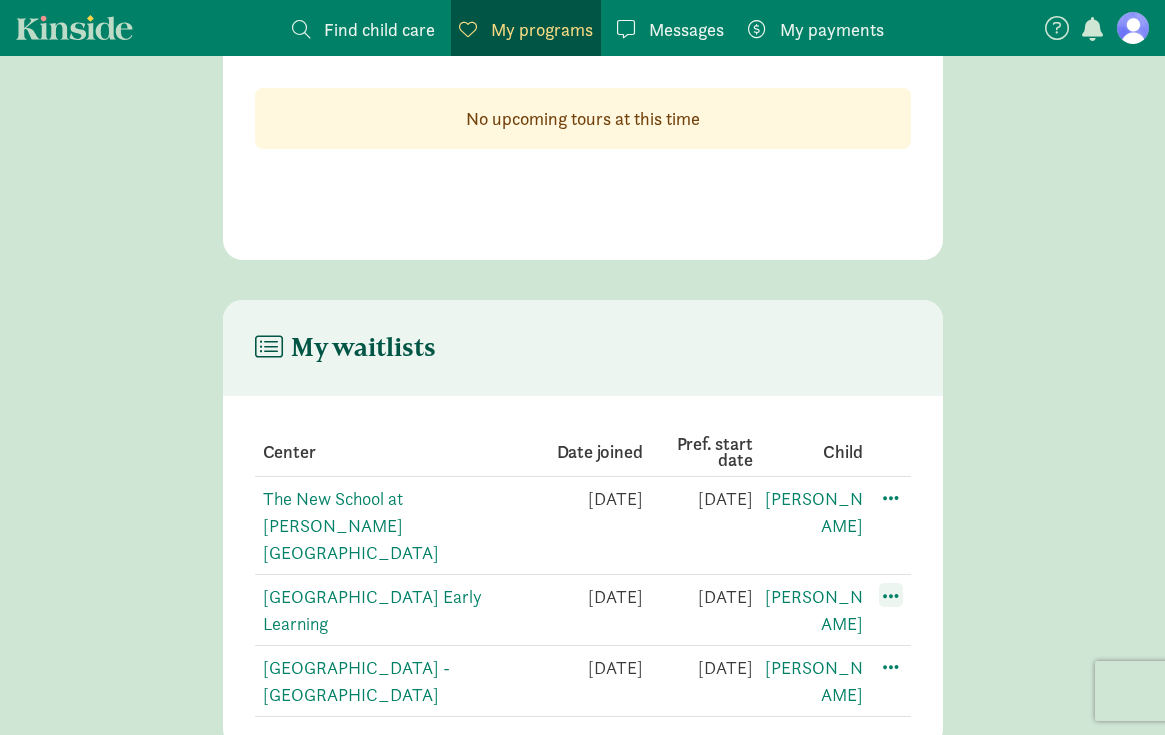 click 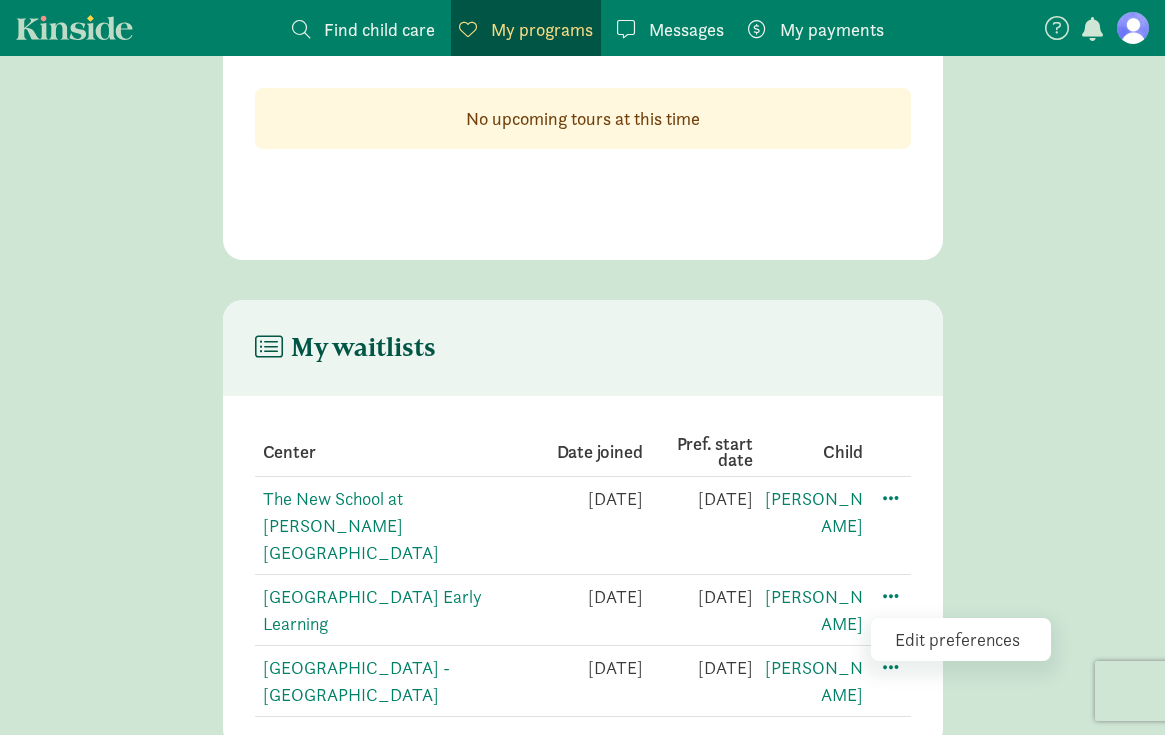 click on "Edit preferences" 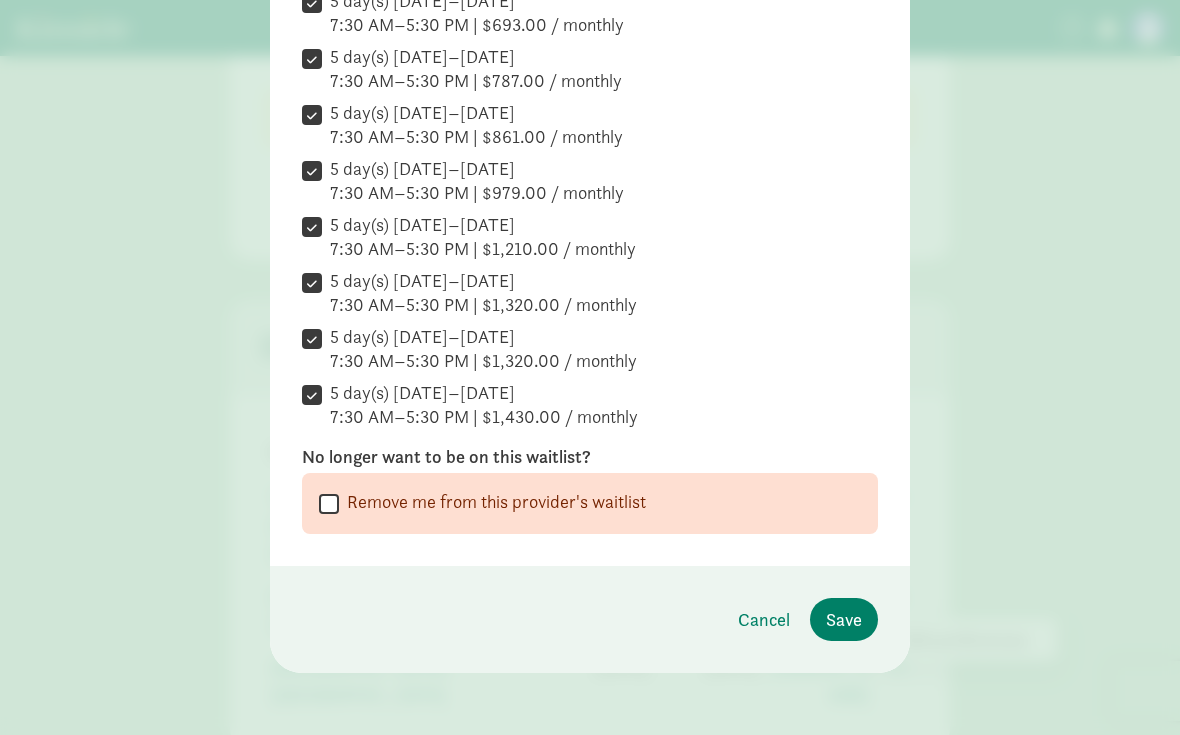 scroll, scrollTop: 413, scrollLeft: 0, axis: vertical 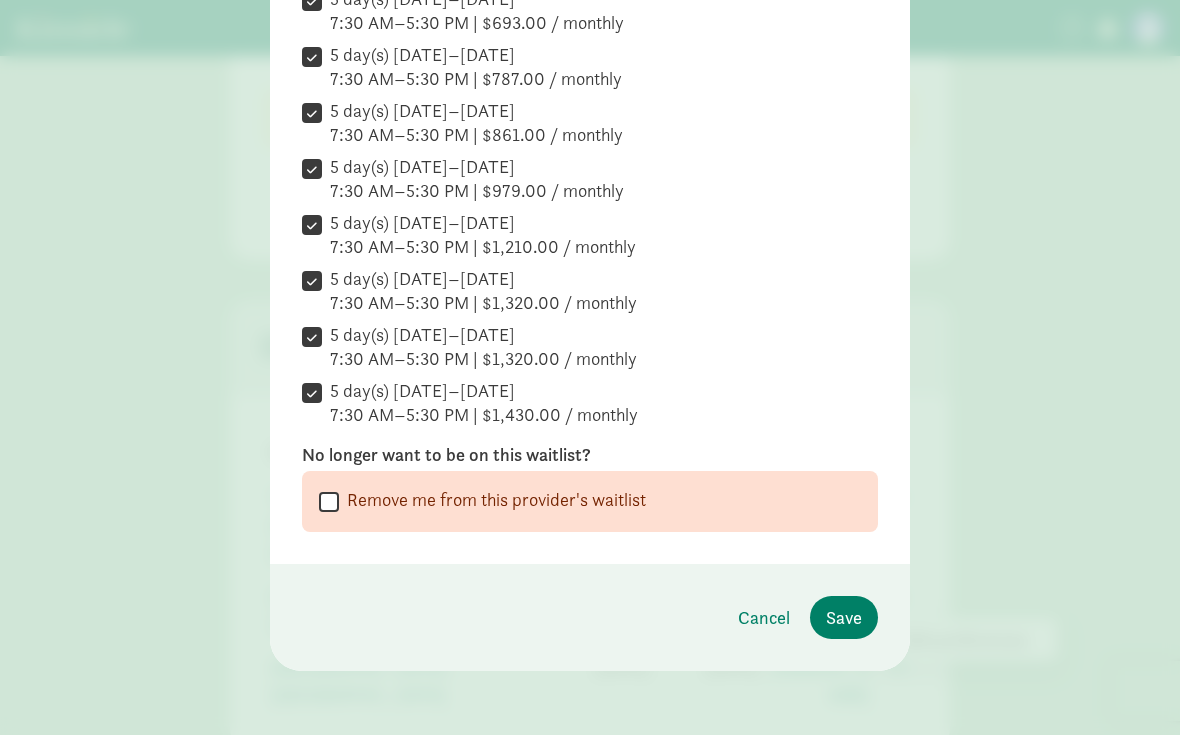 click on "
Remove me from this provider's waitlist" 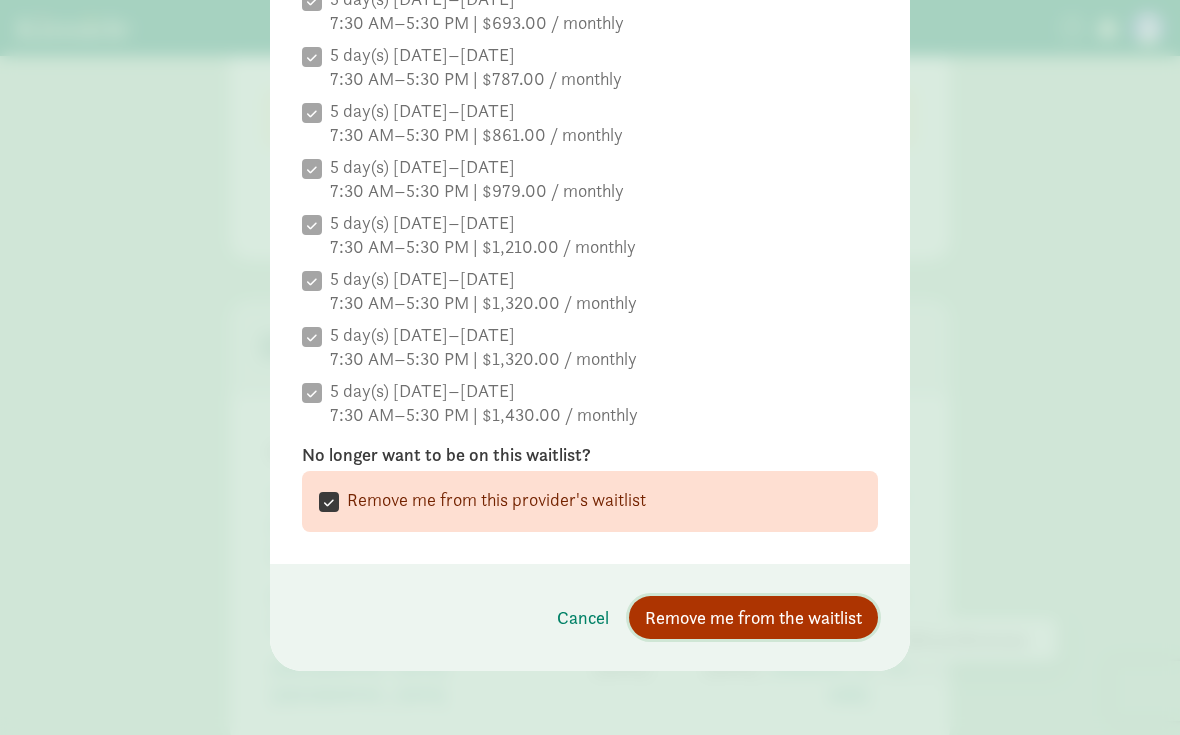 click on "Remove me from the waitlist" at bounding box center (753, 617) 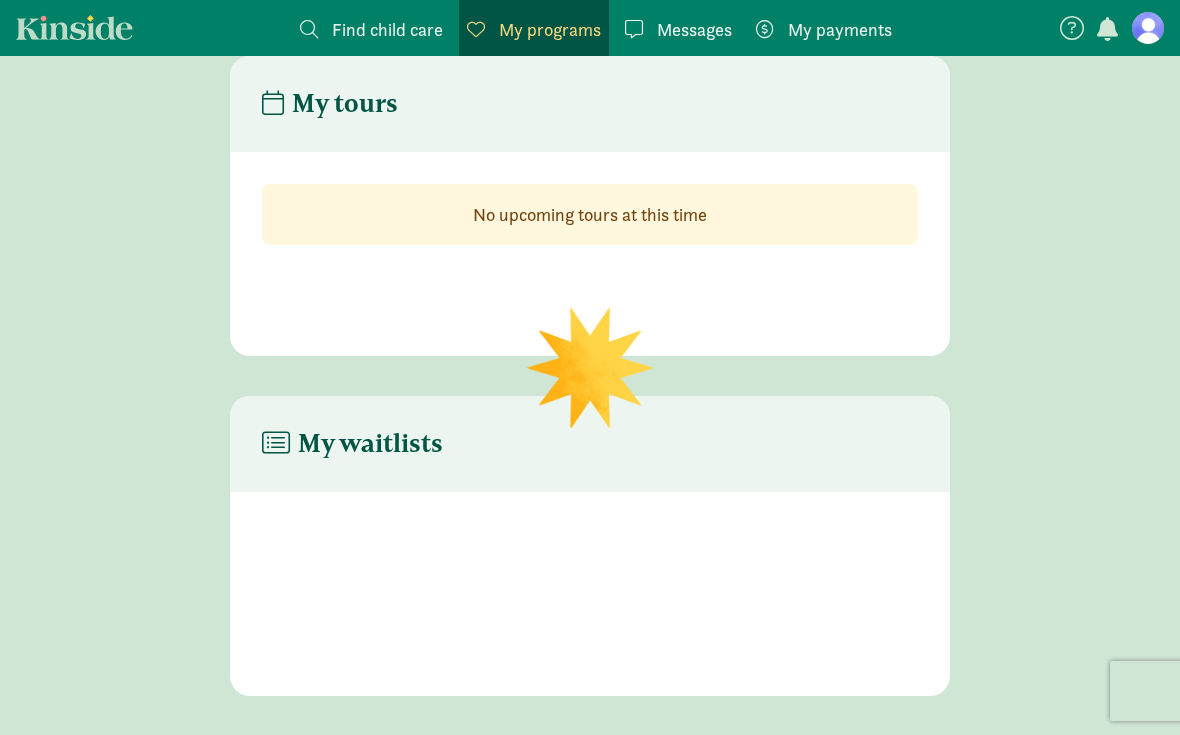 scroll, scrollTop: 40, scrollLeft: 0, axis: vertical 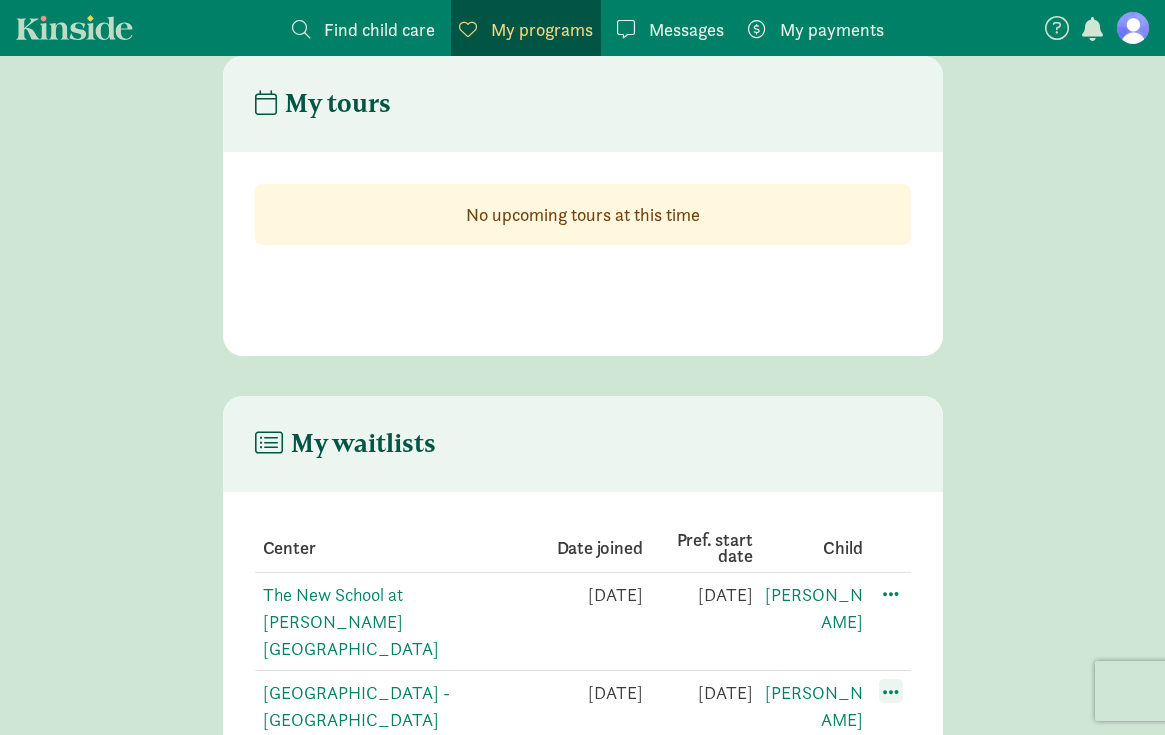 click 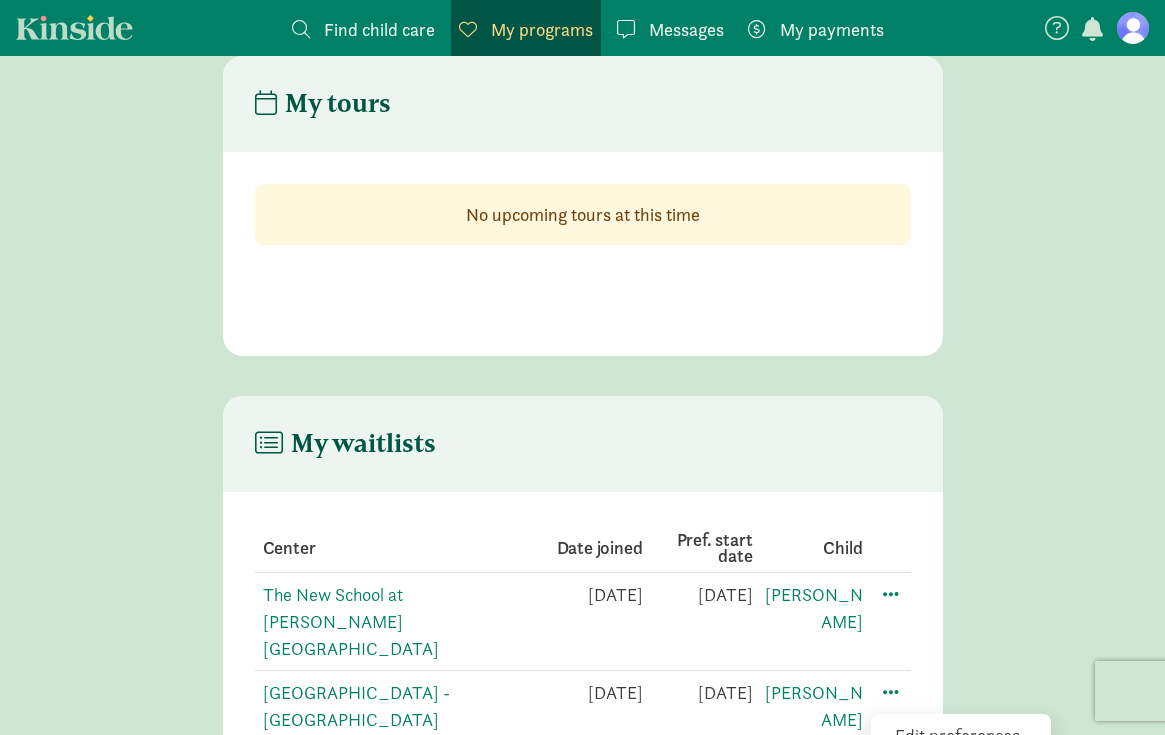 click on "[PERSON_NAME]" 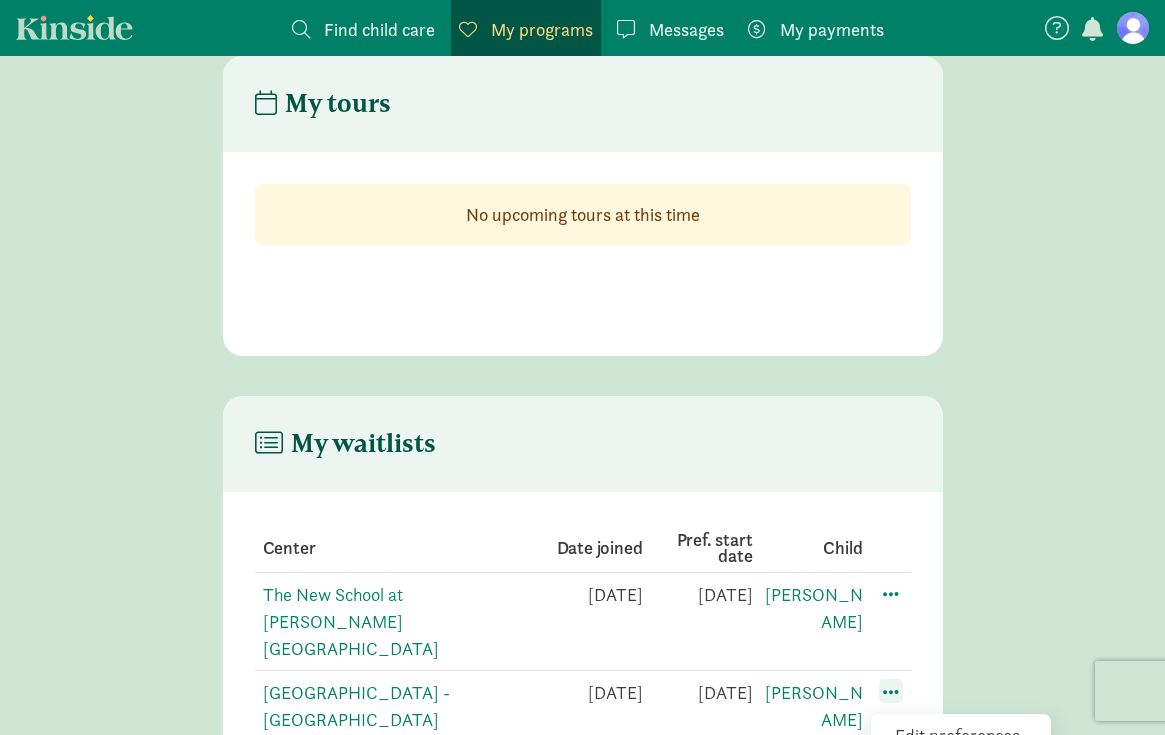 click 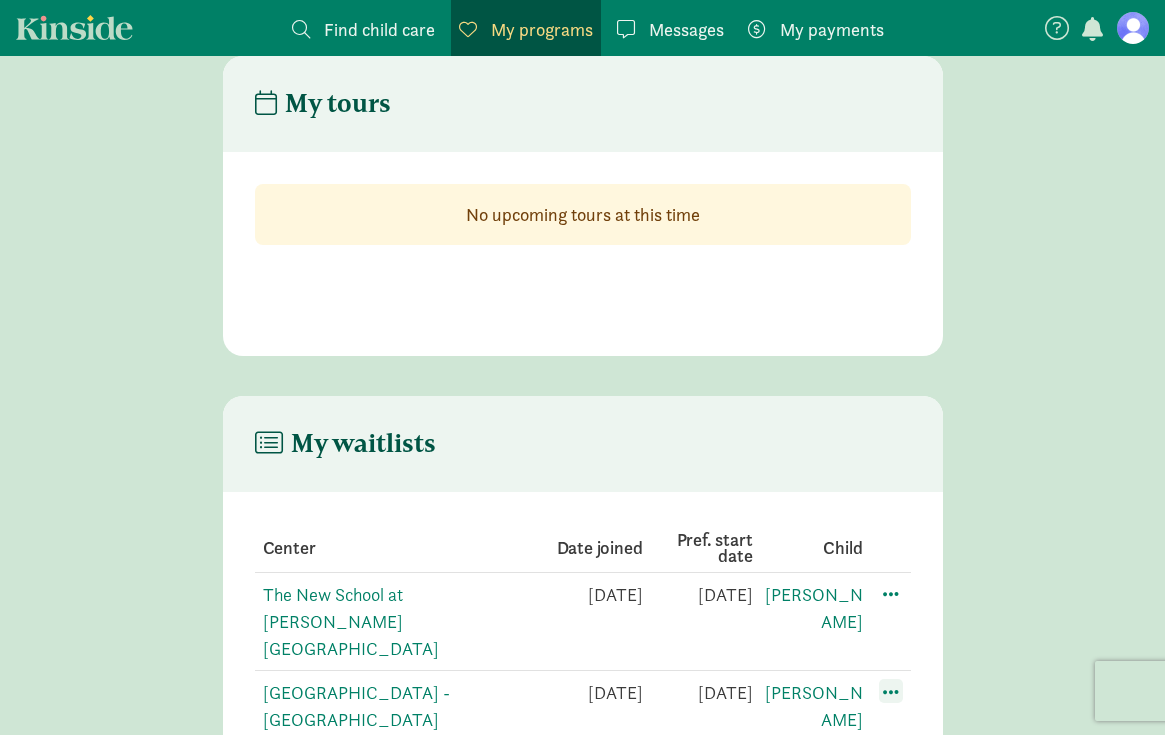 click 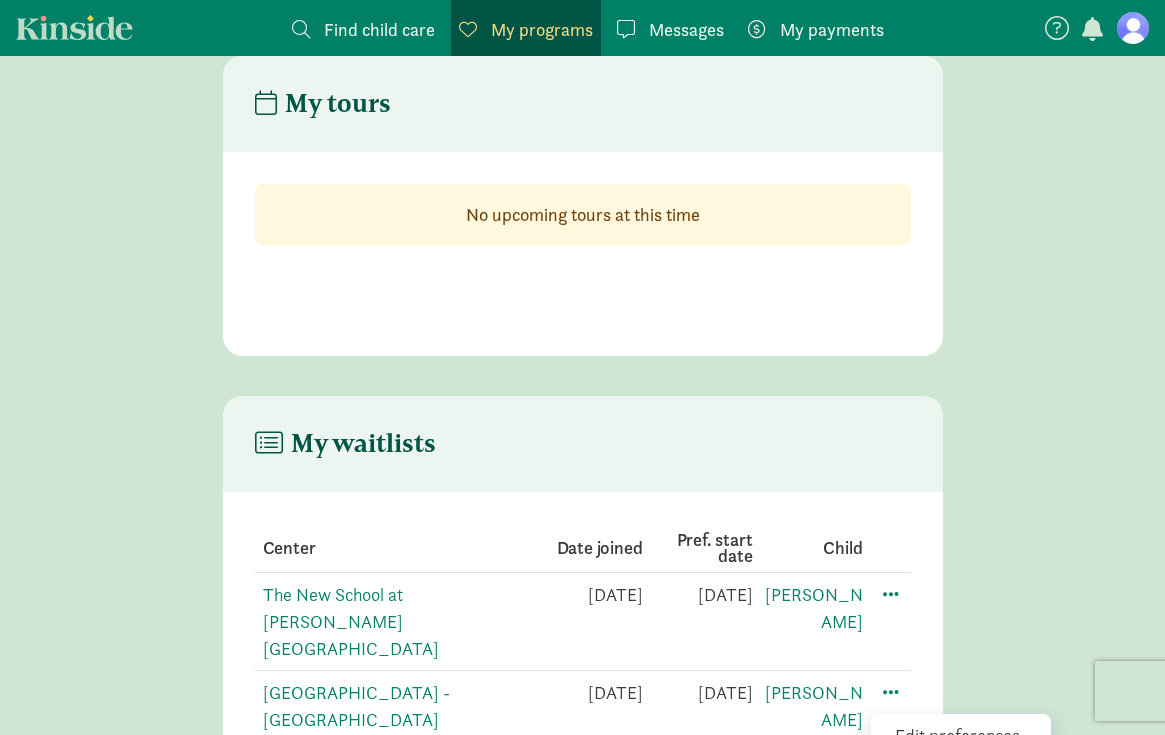 click on "Edit preferences" 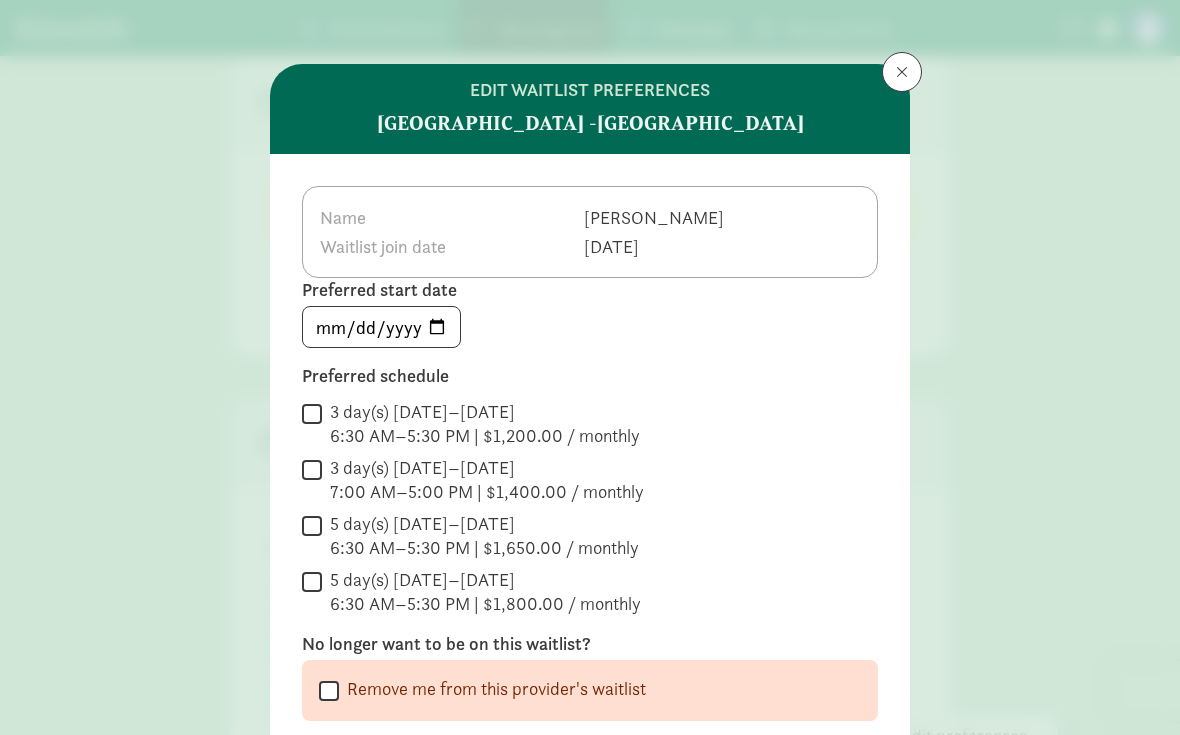 click on "Remove me from this provider's waitlist" at bounding box center [329, 690] 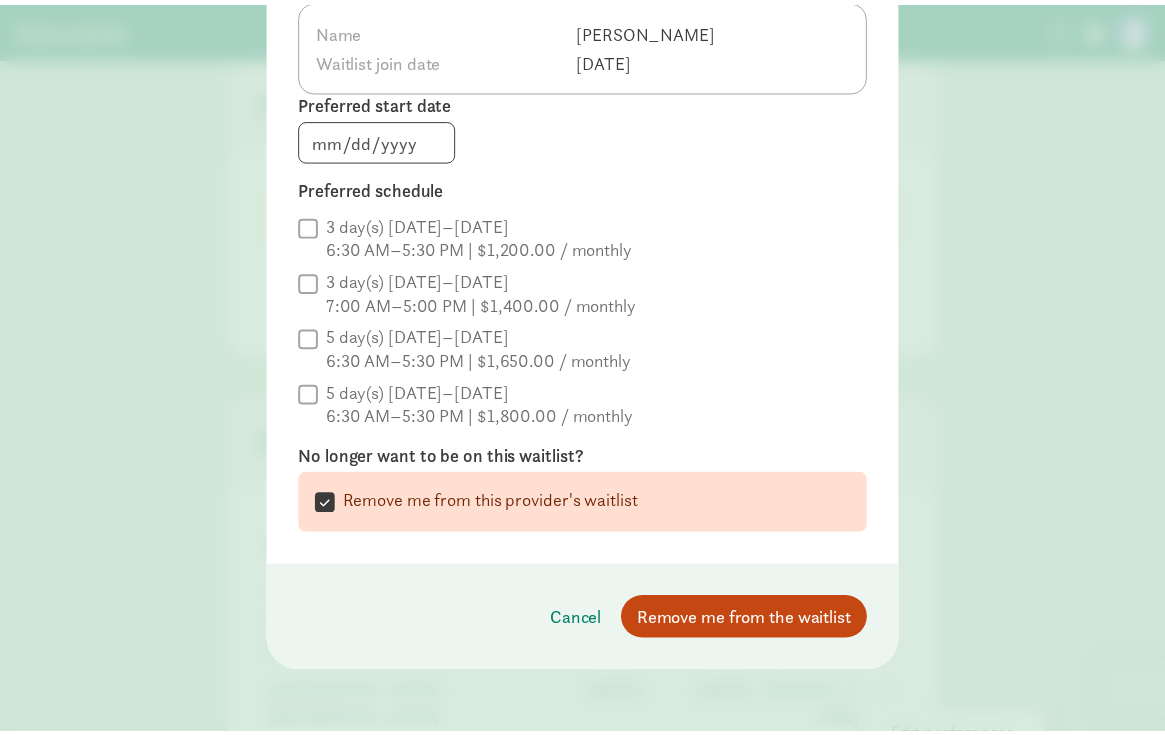 scroll, scrollTop: 189, scrollLeft: 0, axis: vertical 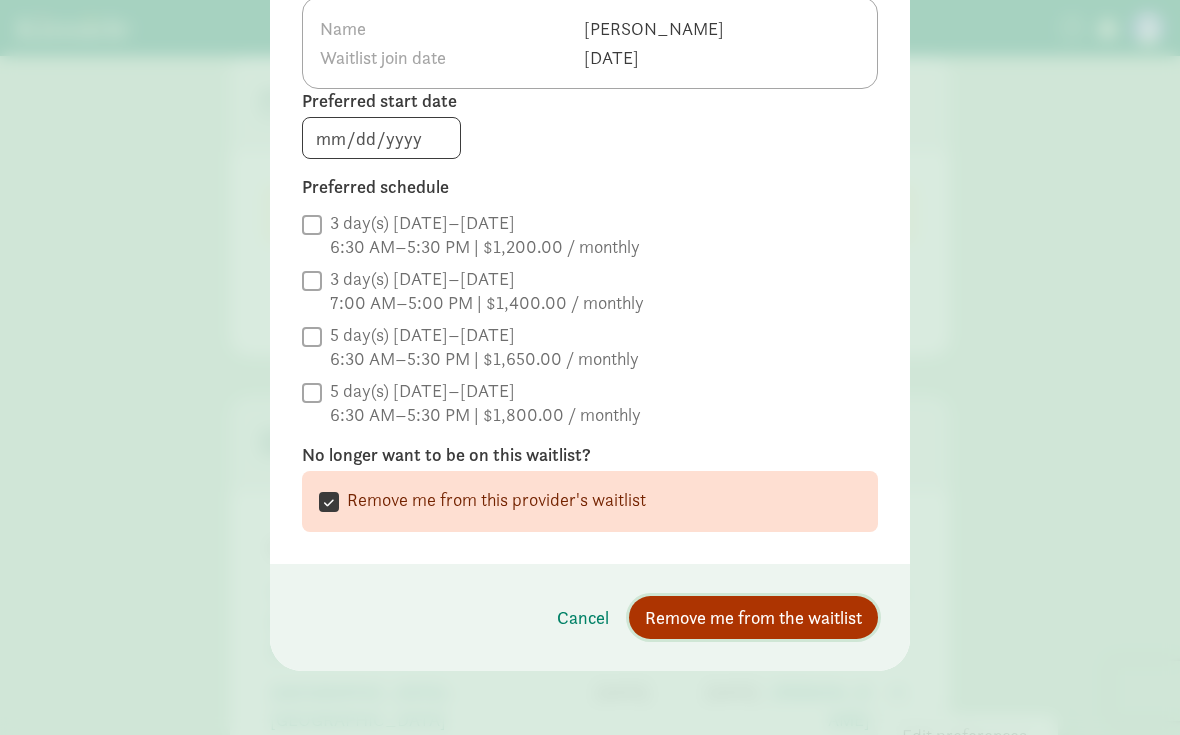 click on "Remove me from the waitlist" at bounding box center (753, 617) 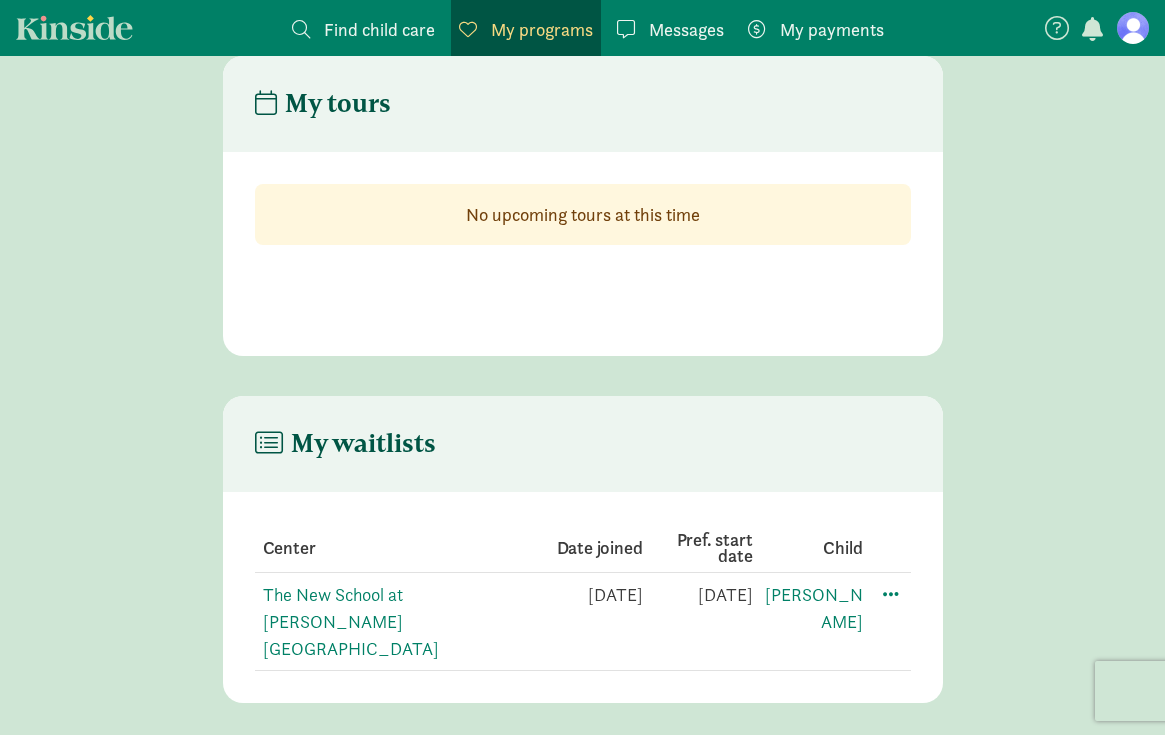 scroll, scrollTop: 0, scrollLeft: 0, axis: both 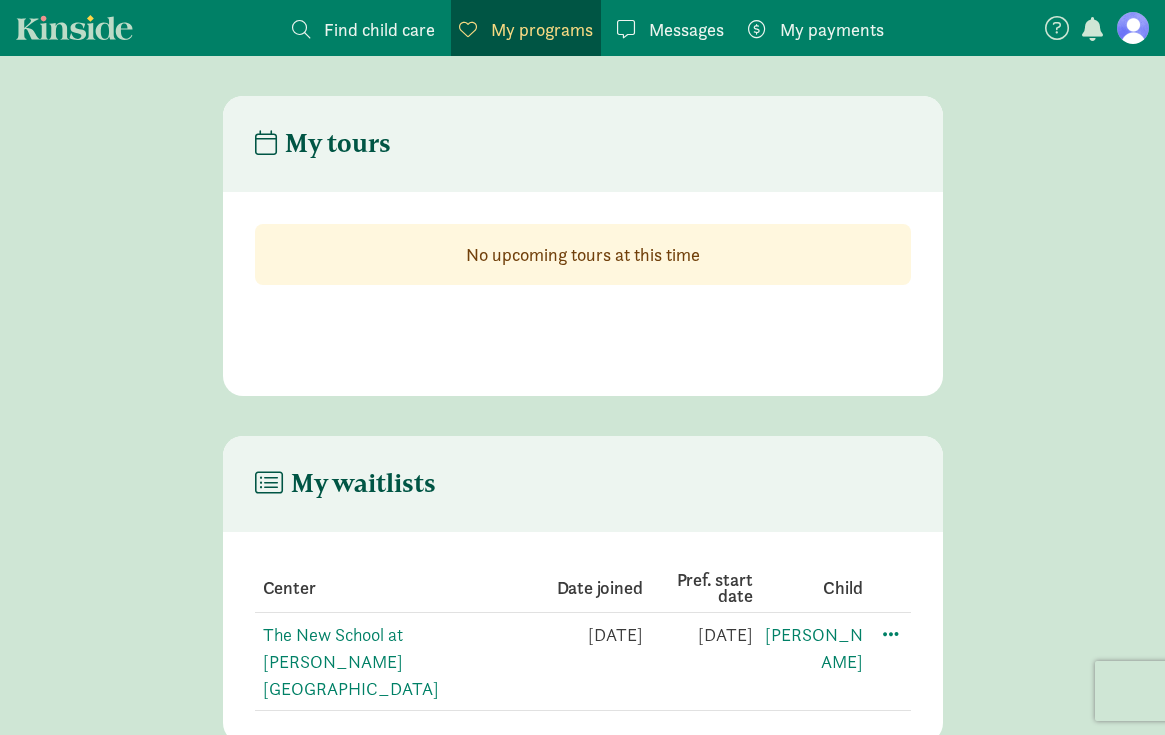 click on "My programs" at bounding box center [542, 29] 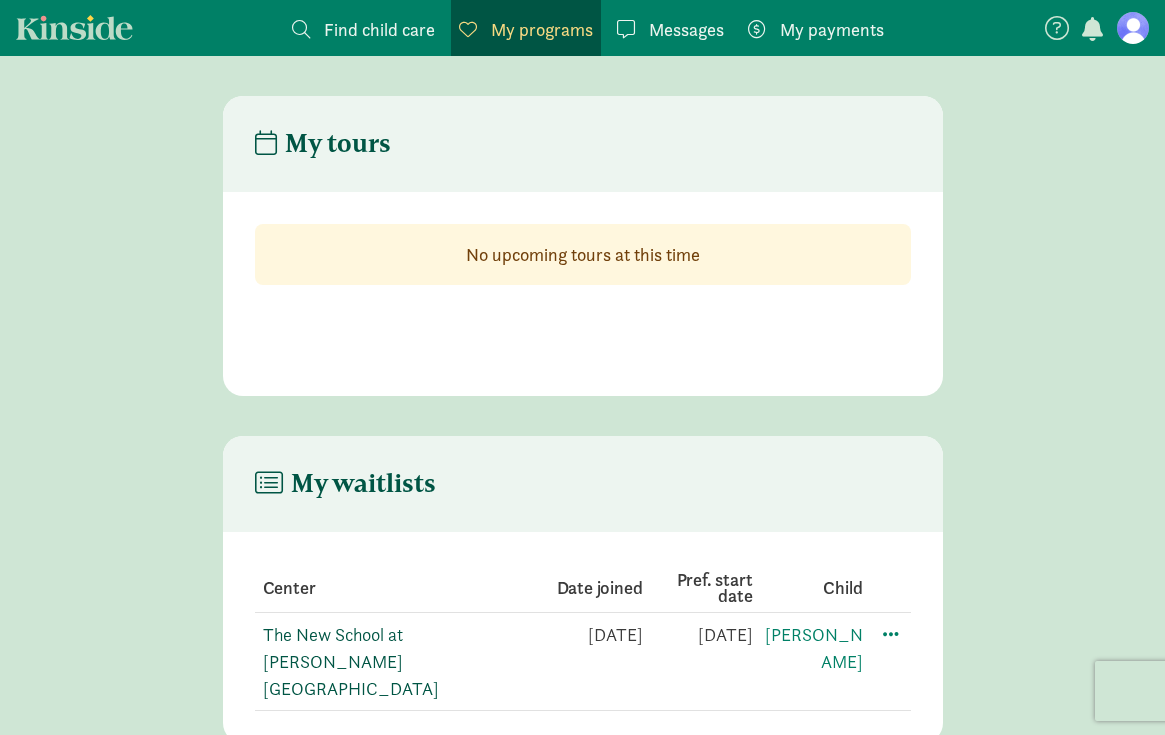 click on "The New School at [PERSON_NAME][GEOGRAPHIC_DATA]" 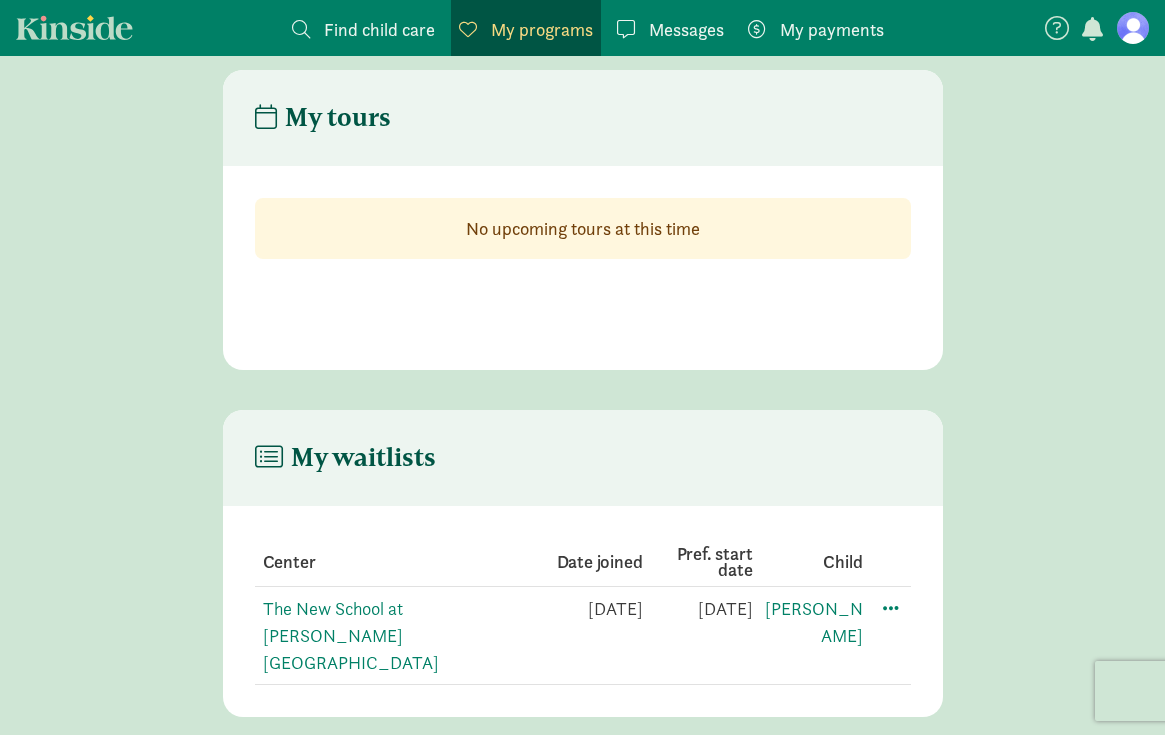 scroll, scrollTop: 40, scrollLeft: 0, axis: vertical 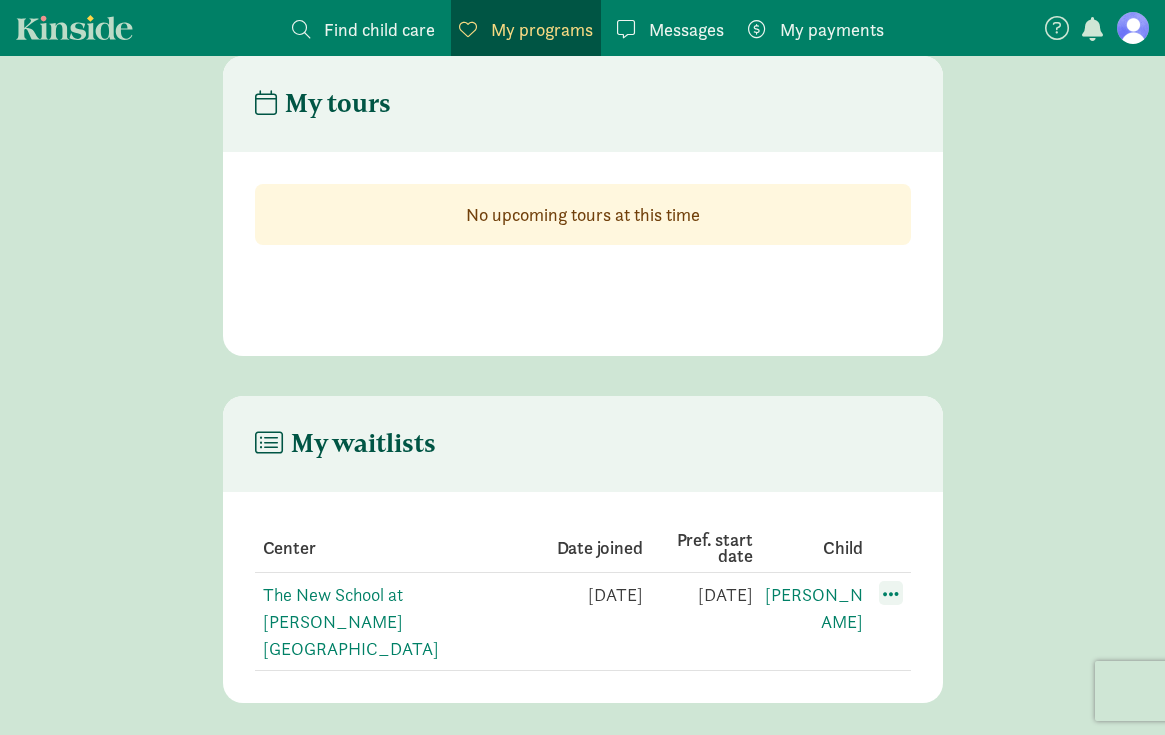 click 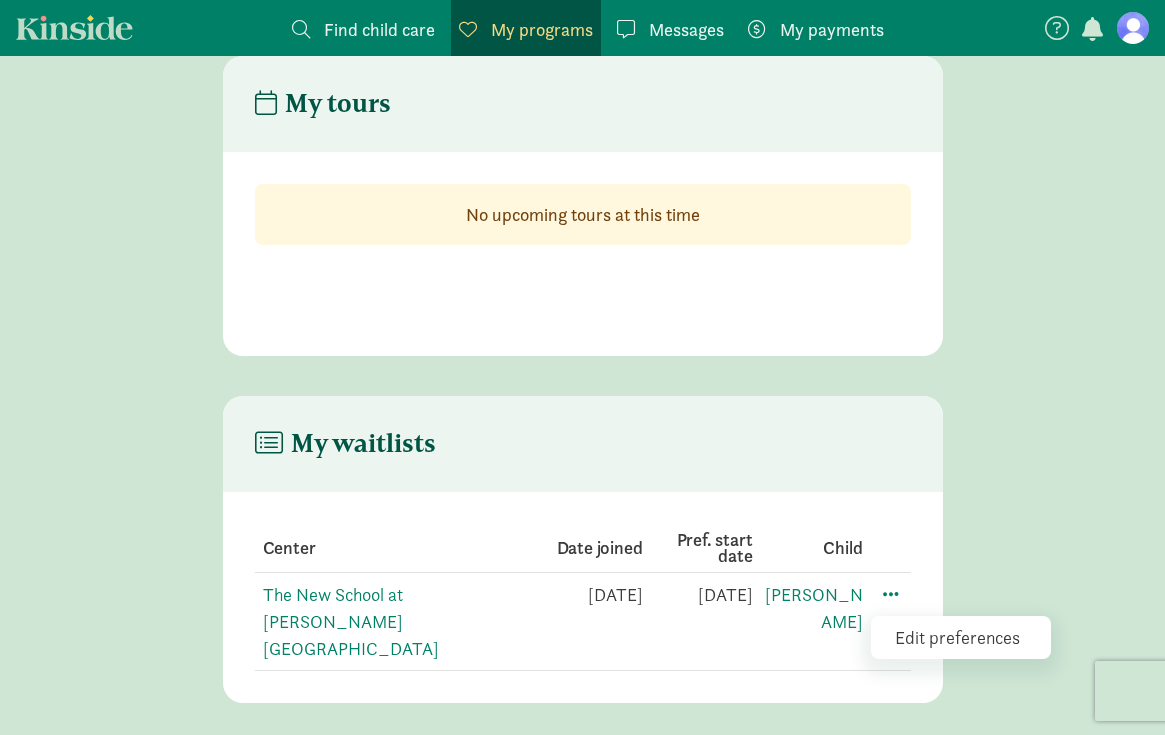click on "Edit preferences" 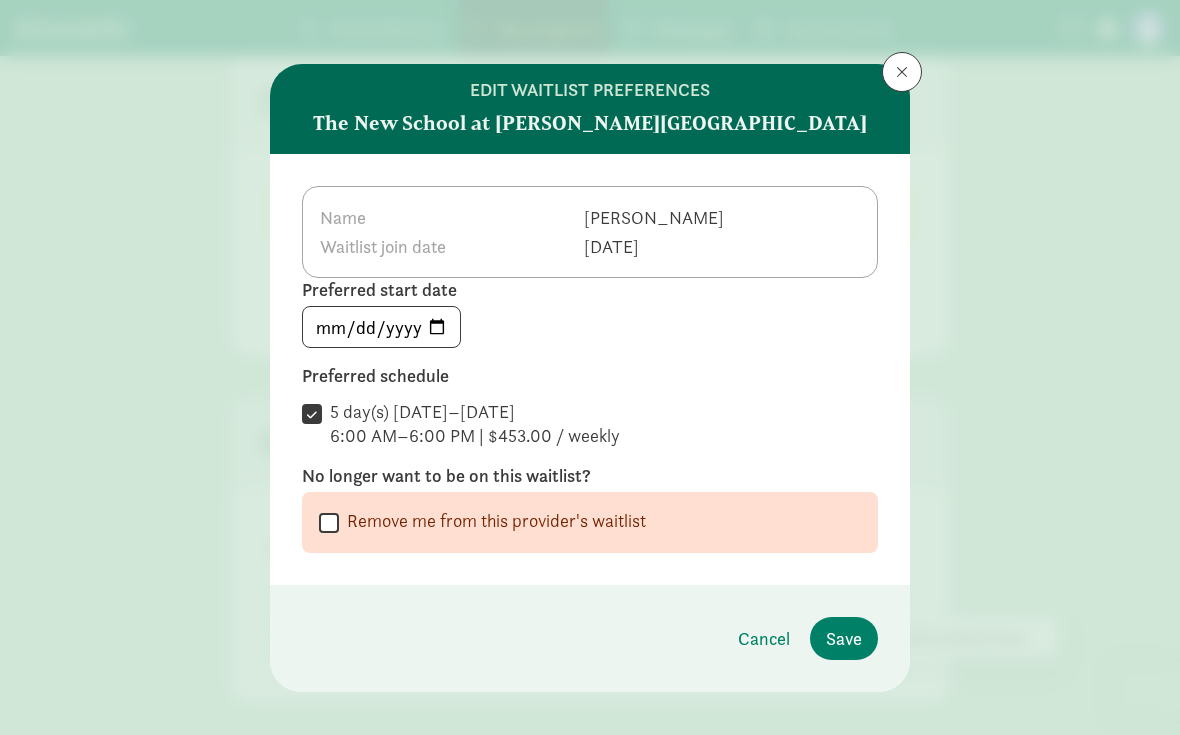 click on "Remove me from this provider's waitlist" at bounding box center [492, 521] 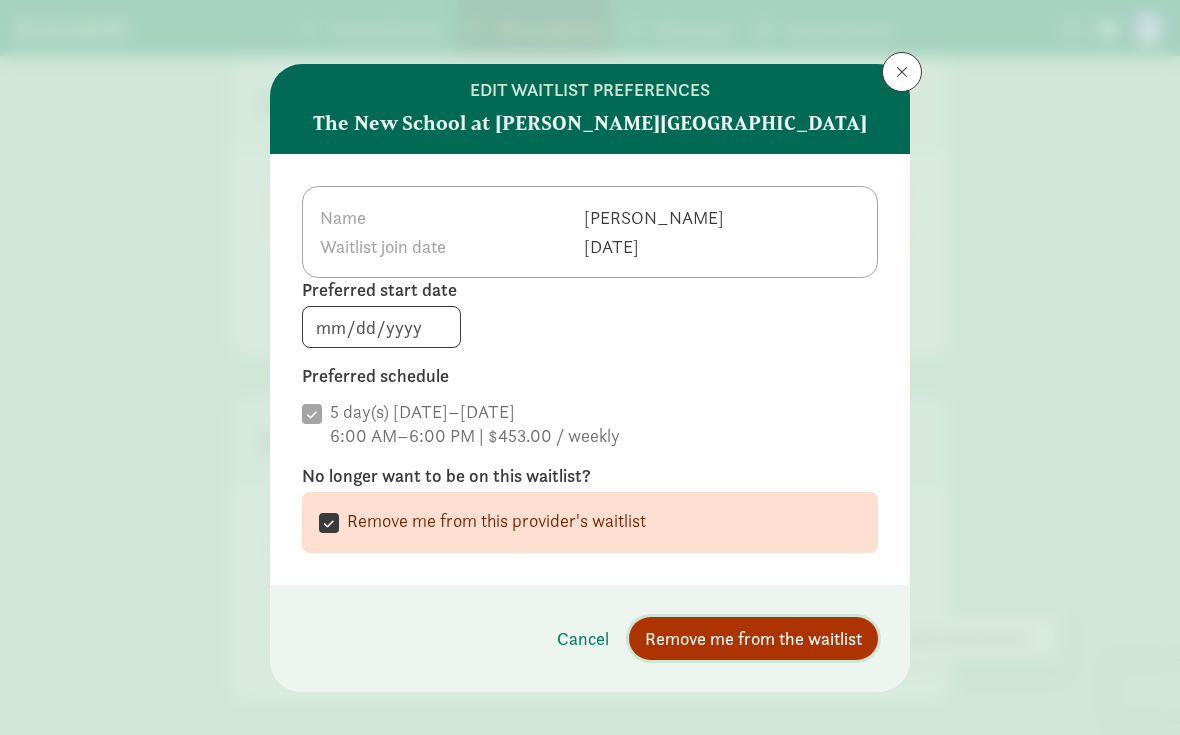 click on "Remove me from the waitlist" at bounding box center [753, 638] 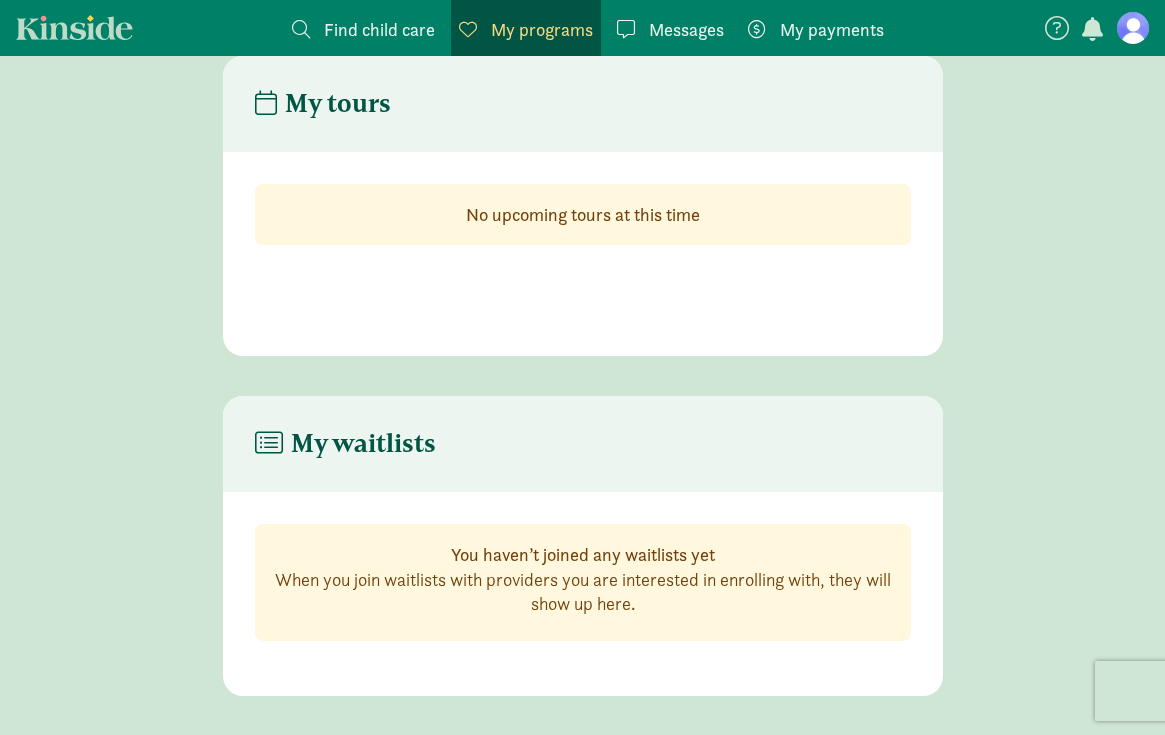 scroll, scrollTop: 0, scrollLeft: 0, axis: both 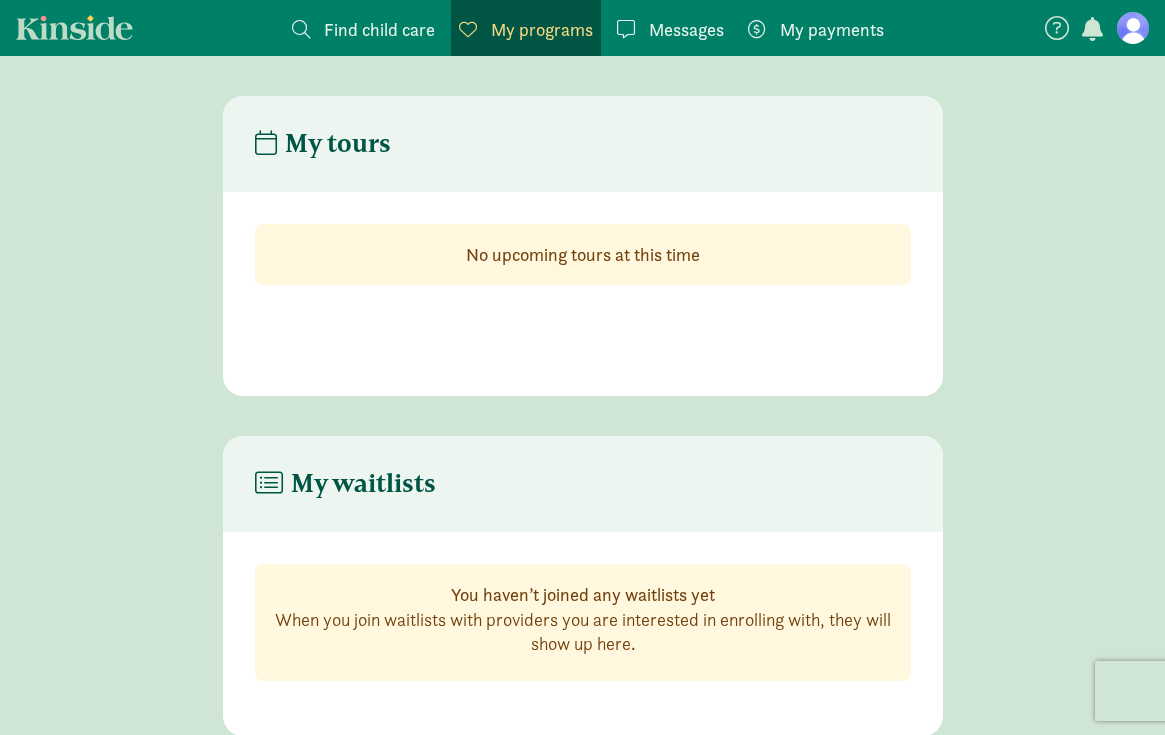 click on "Find child care" at bounding box center (379, 29) 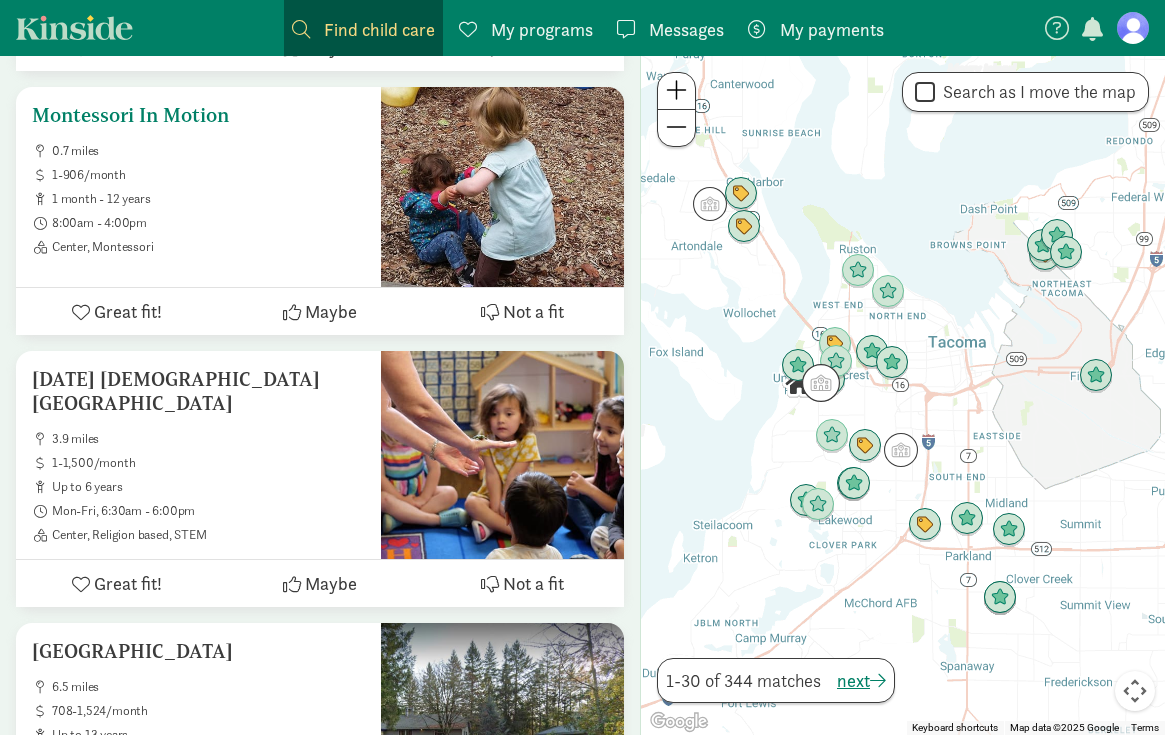 scroll, scrollTop: 2900, scrollLeft: 0, axis: vertical 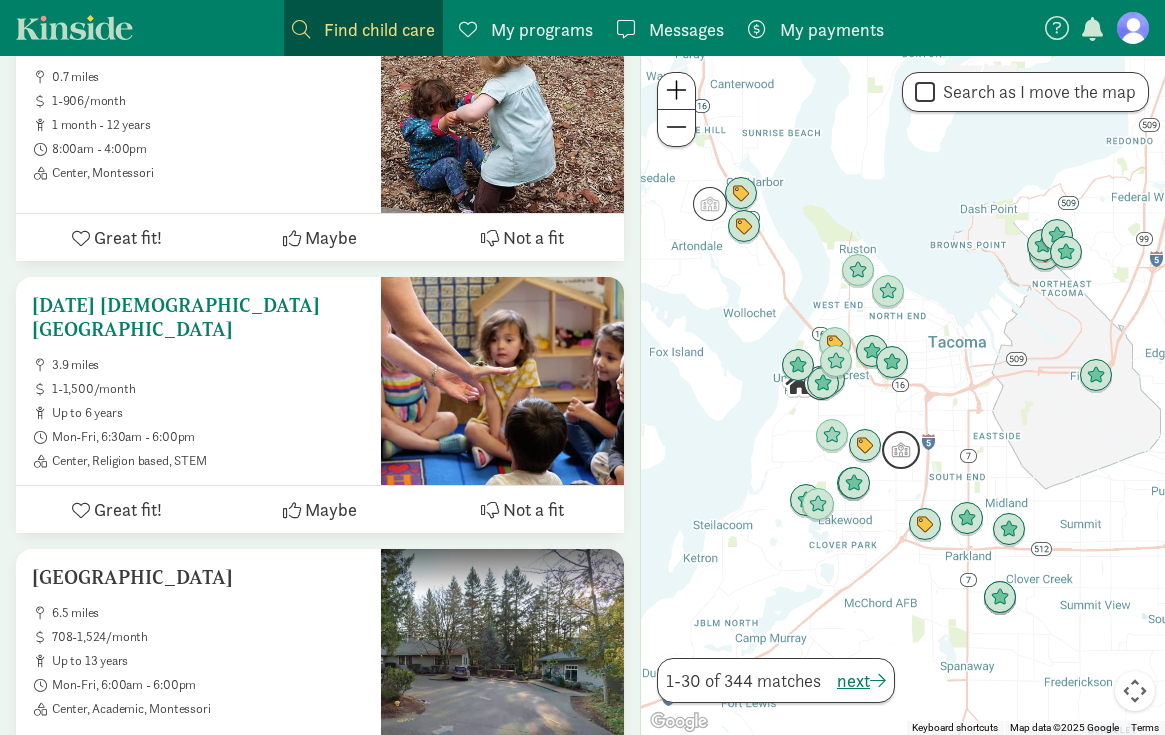 click on "[DATE] [DEMOGRAPHIC_DATA][GEOGRAPHIC_DATA]" at bounding box center [198, 317] 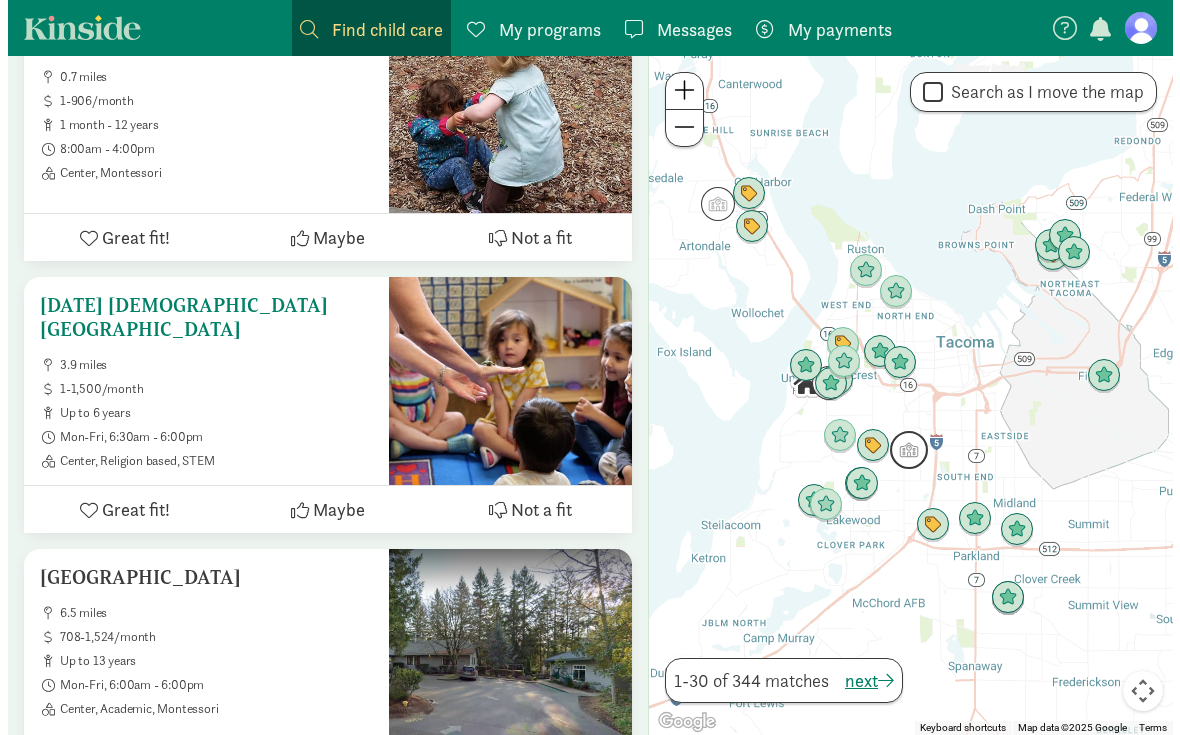 scroll, scrollTop: 0, scrollLeft: 0, axis: both 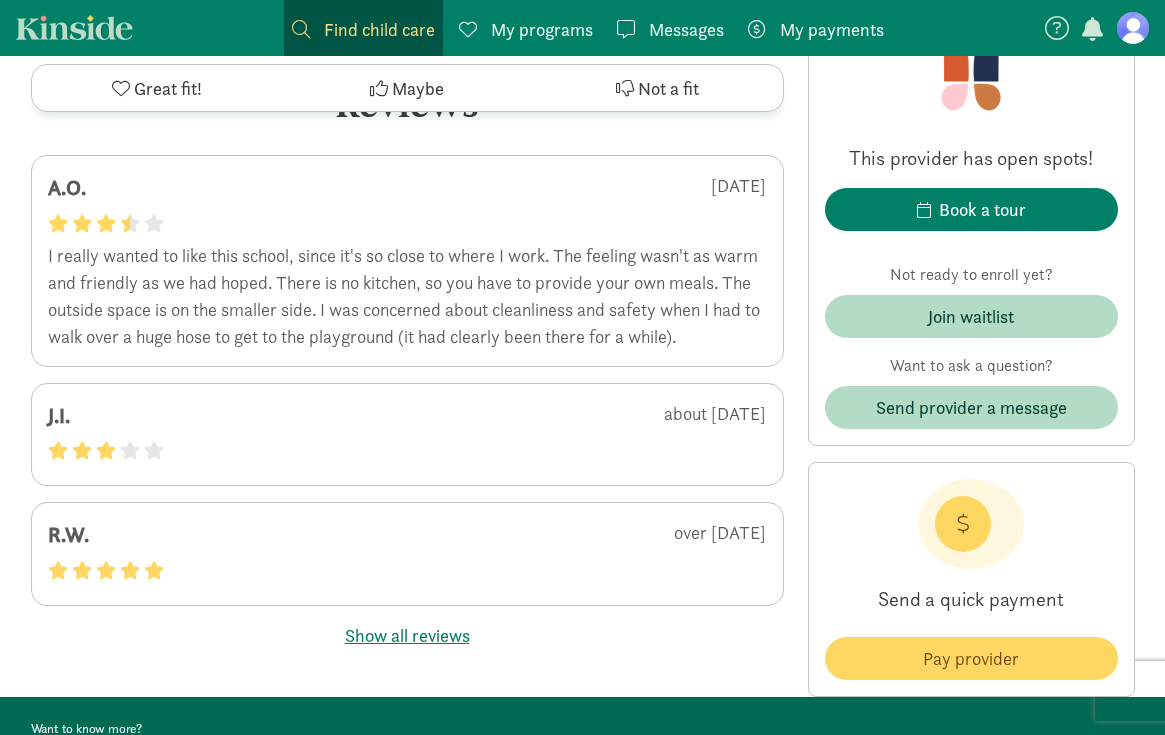 click on "Show all reviews" at bounding box center [407, 635] 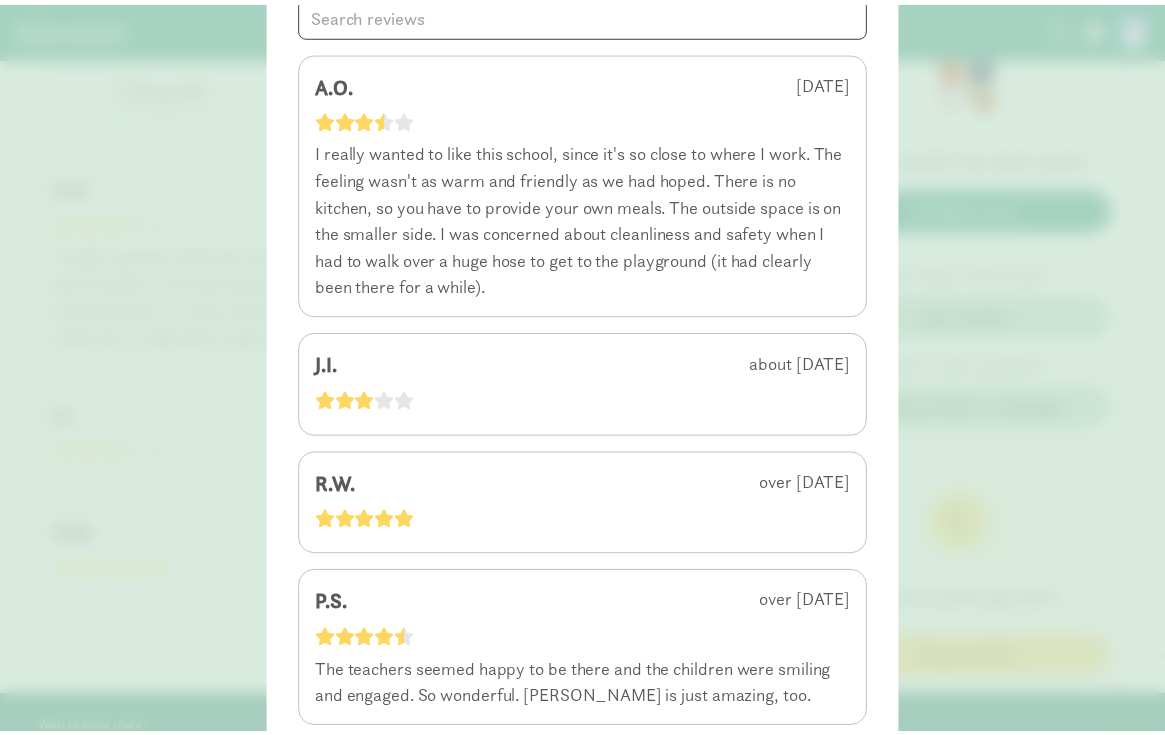 scroll, scrollTop: 0, scrollLeft: 0, axis: both 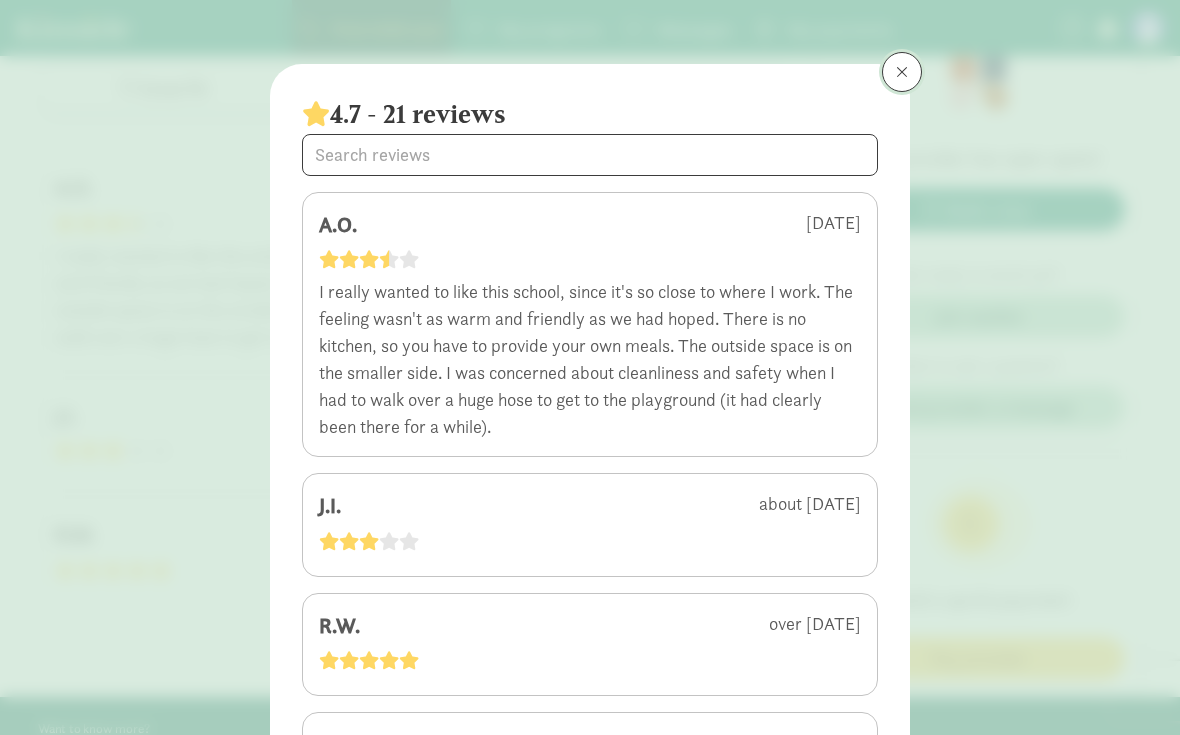 click at bounding box center [902, 72] 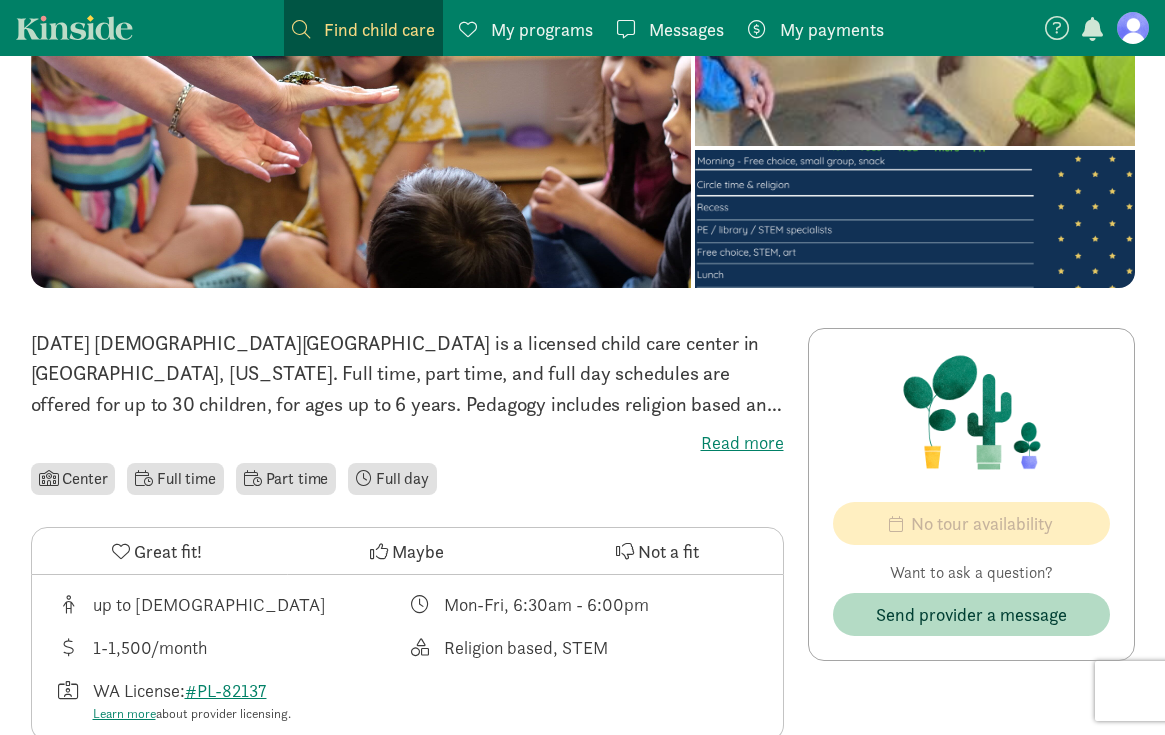 scroll, scrollTop: 215, scrollLeft: 0, axis: vertical 